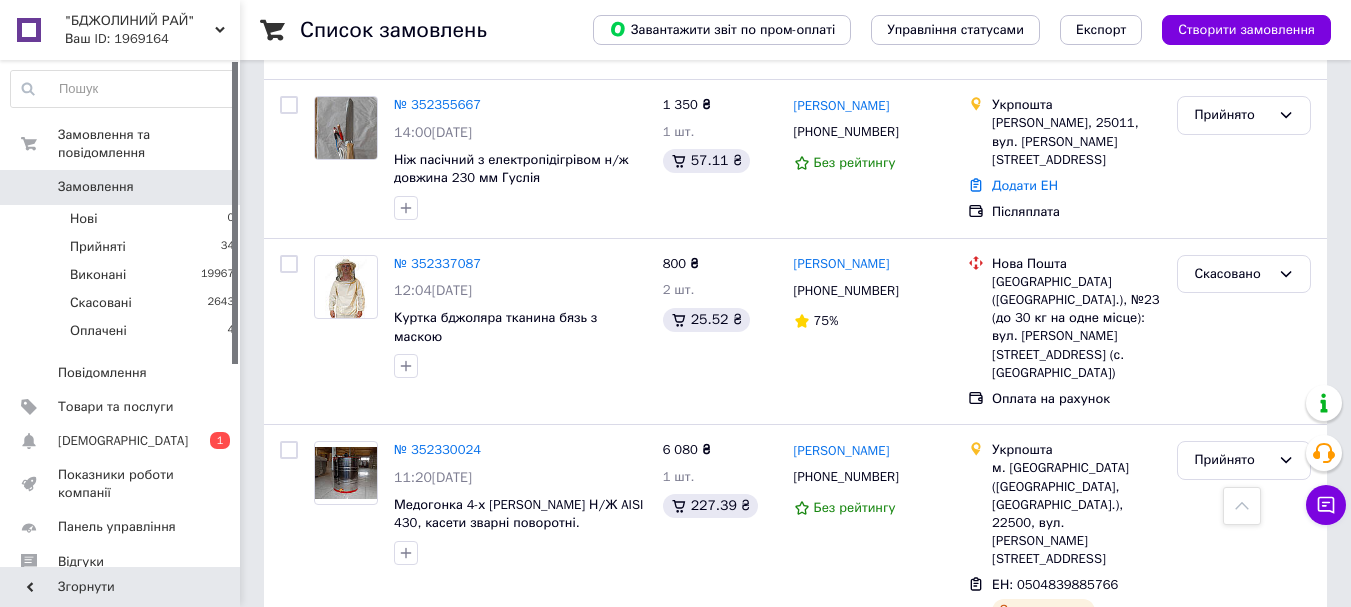 scroll, scrollTop: 533, scrollLeft: 0, axis: vertical 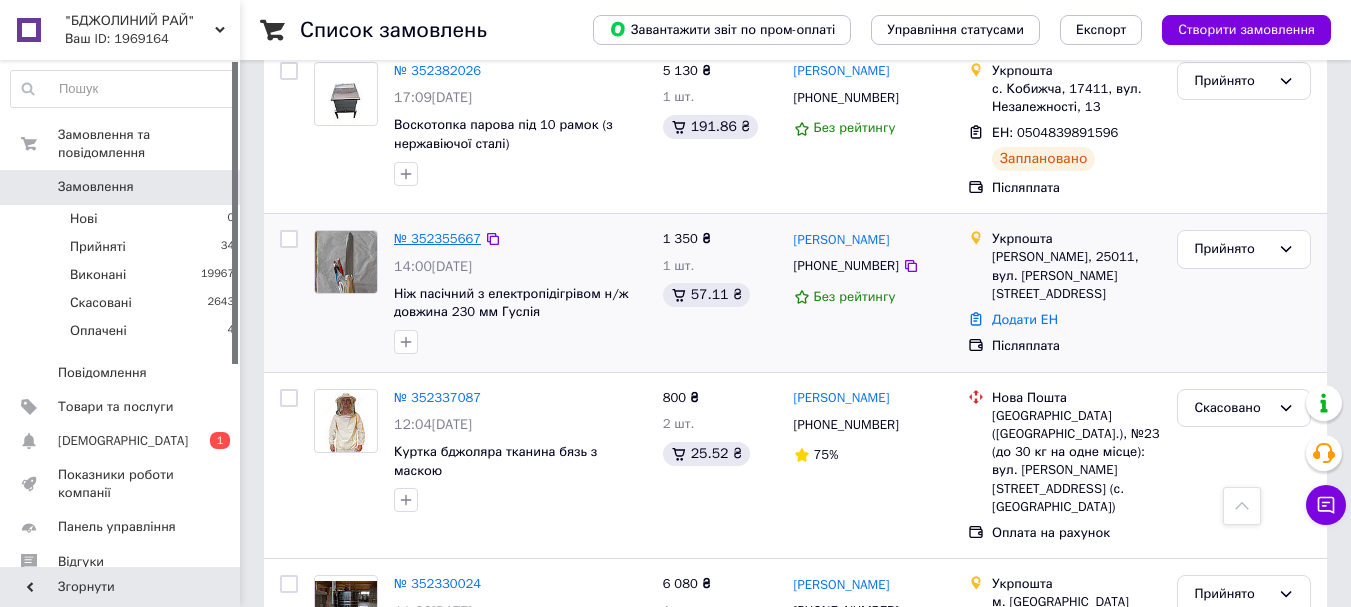 click on "№ 352355667" at bounding box center (437, 238) 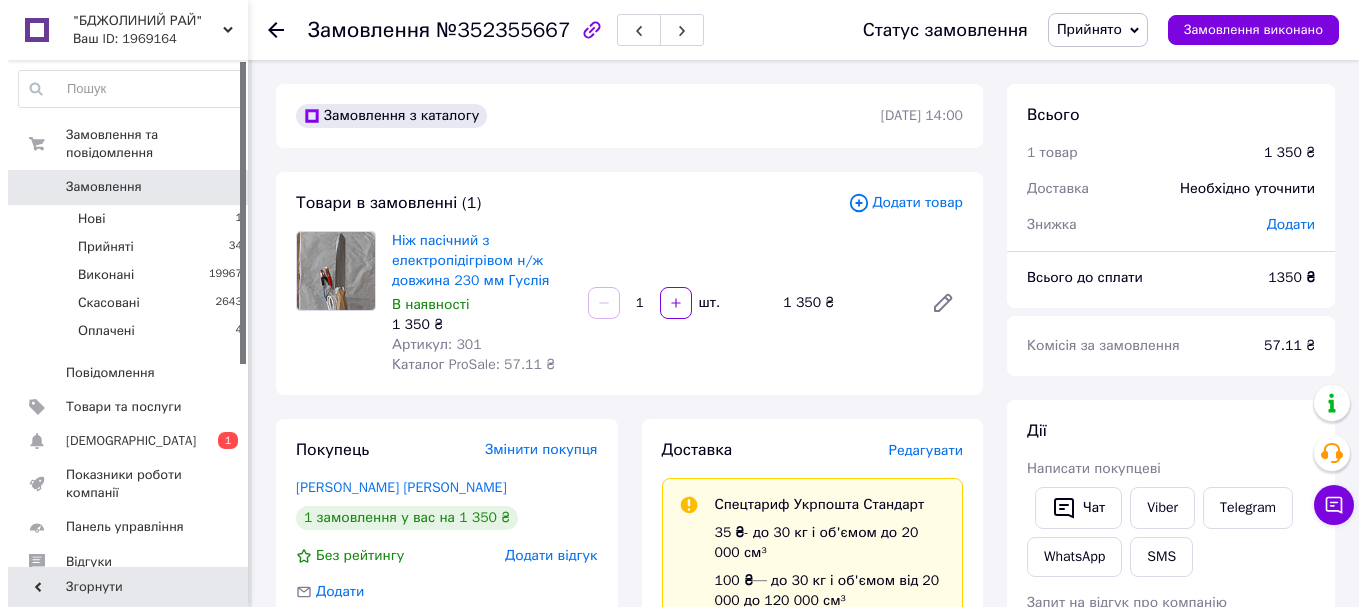 scroll, scrollTop: 200, scrollLeft: 0, axis: vertical 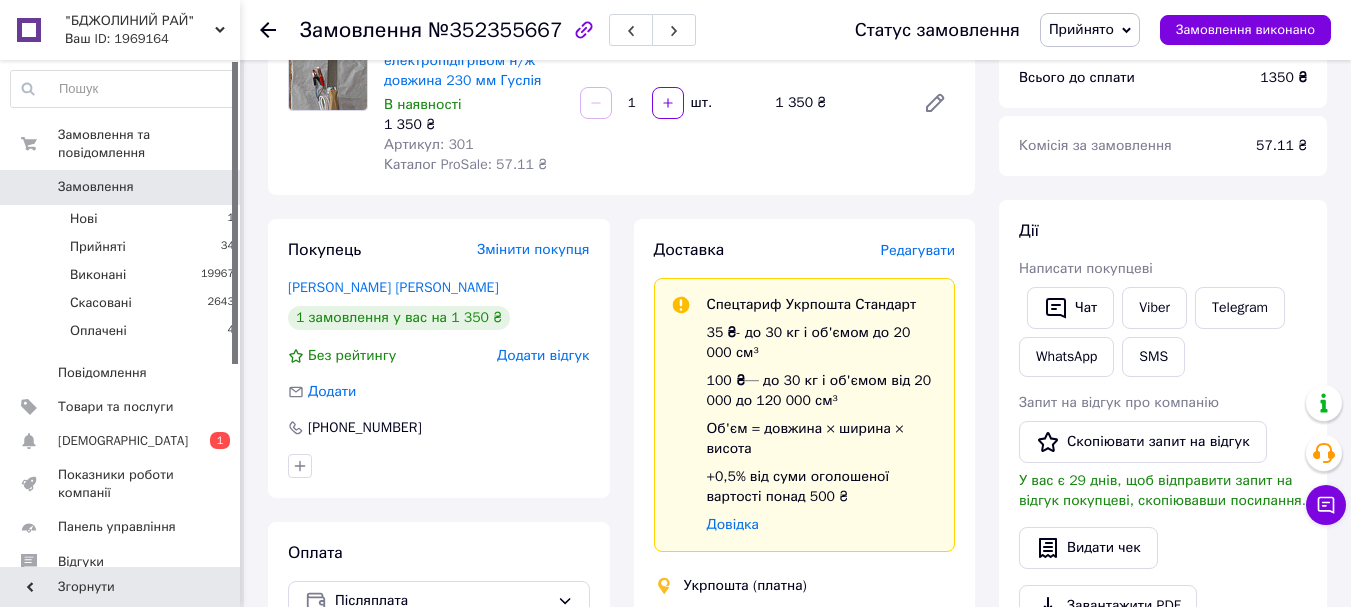 click on "Редагувати" at bounding box center [918, 250] 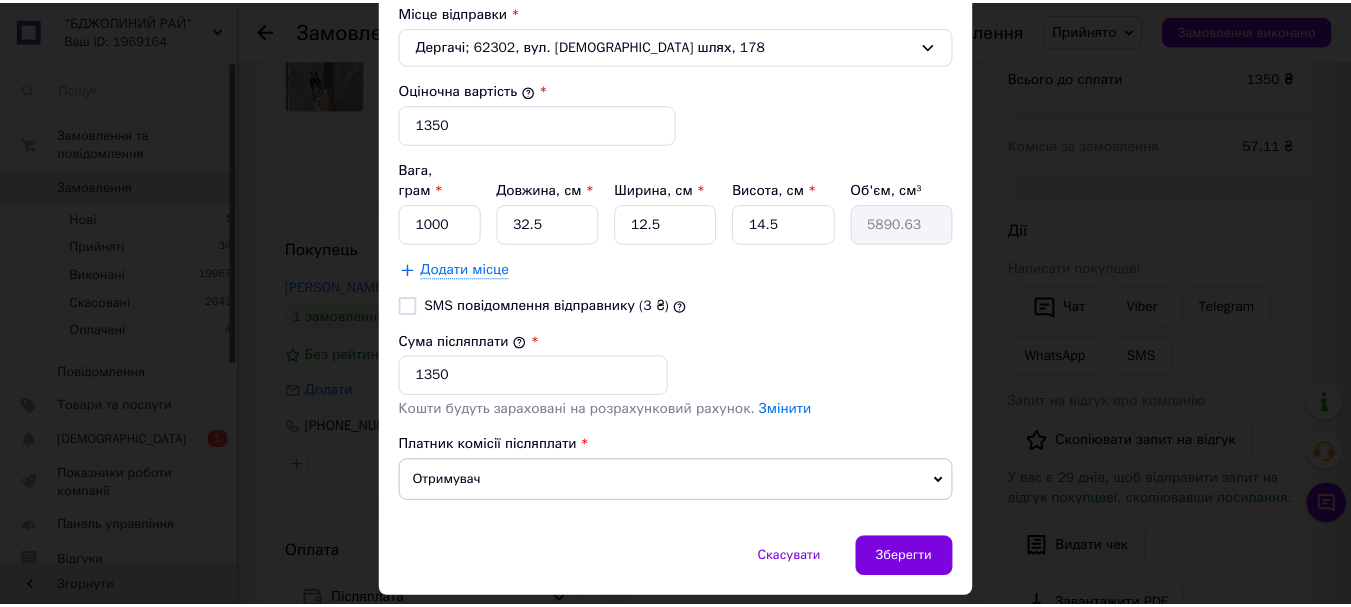 scroll, scrollTop: 830, scrollLeft: 0, axis: vertical 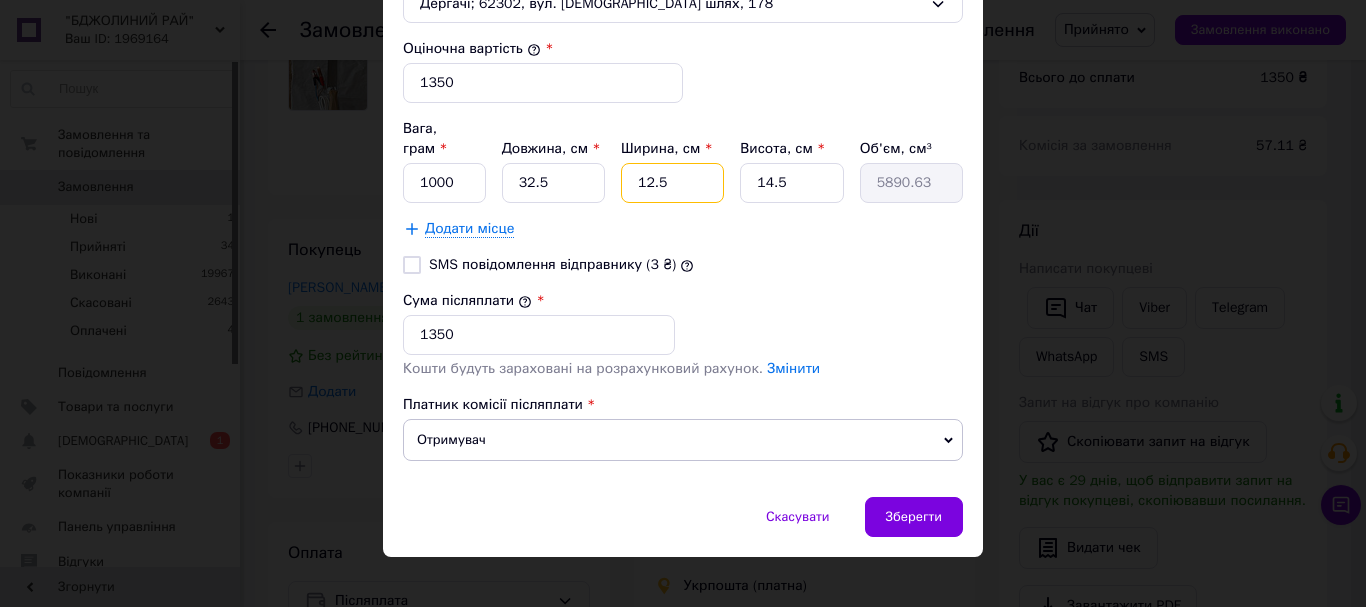 click on "12.5" at bounding box center (672, 183) 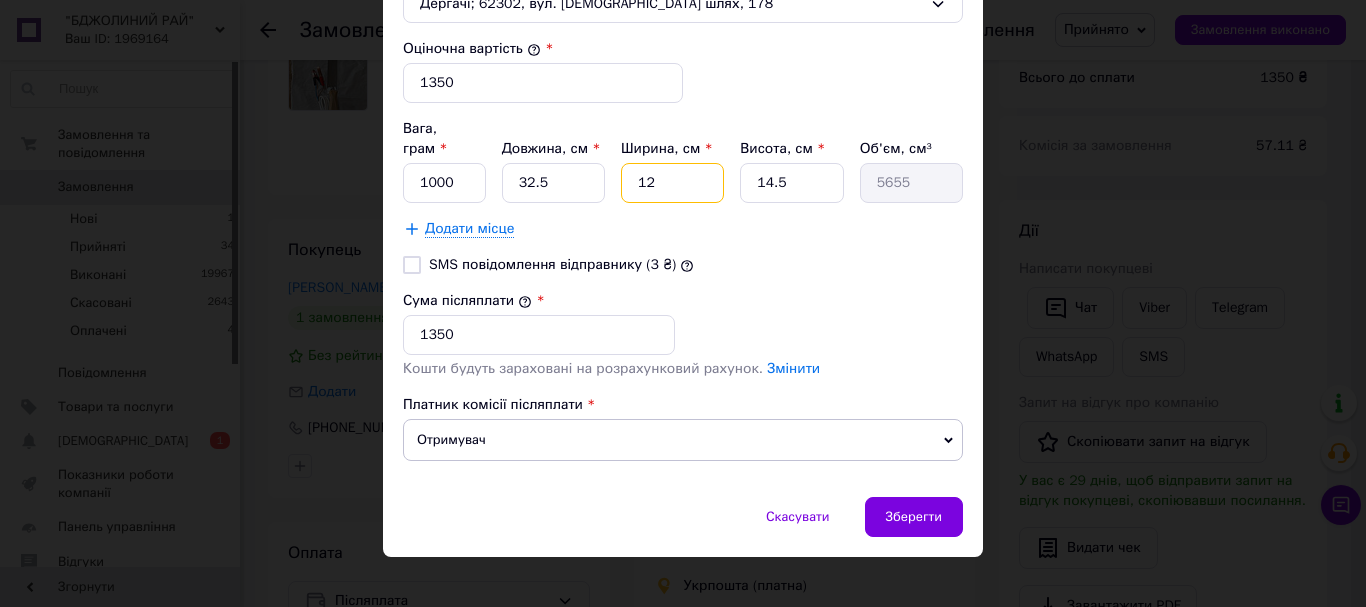type on "12" 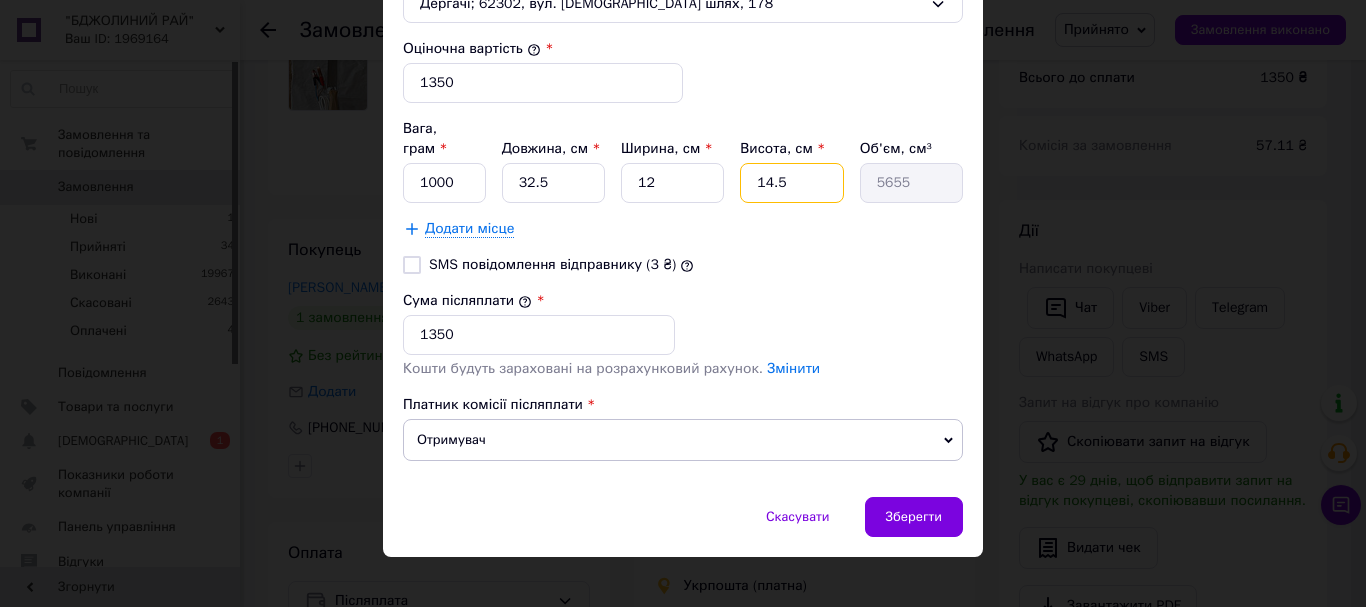 click on "14.5" at bounding box center [791, 183] 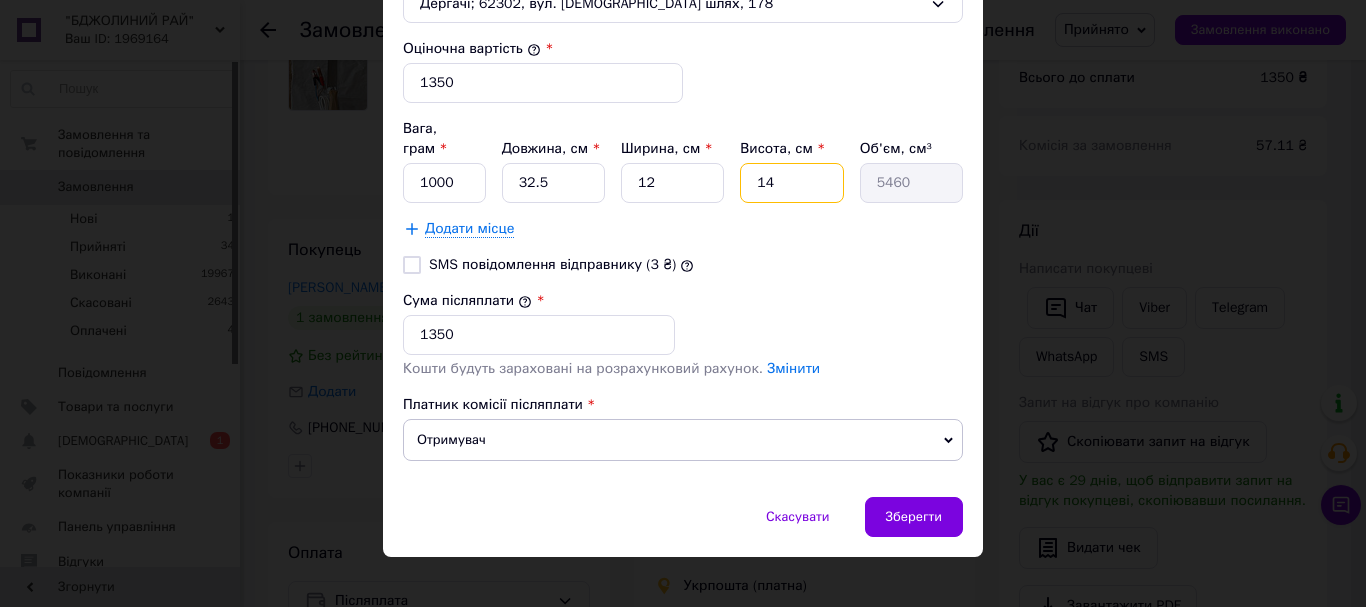 type on "1" 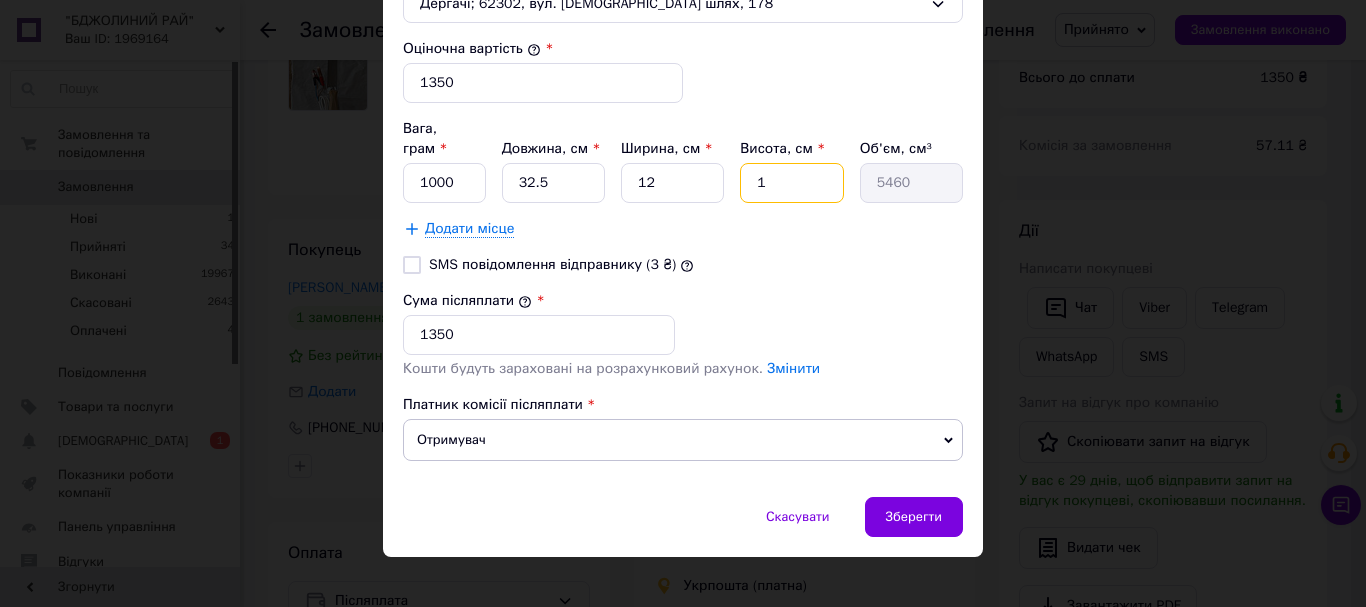 type on "390" 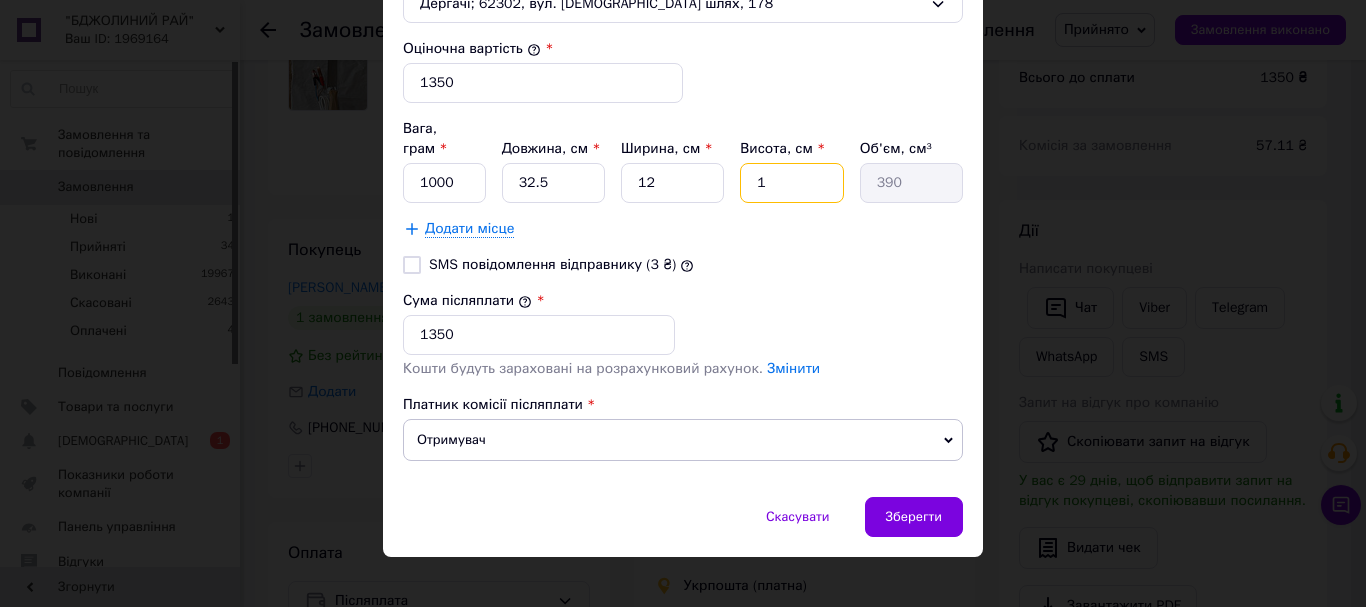 type on "15" 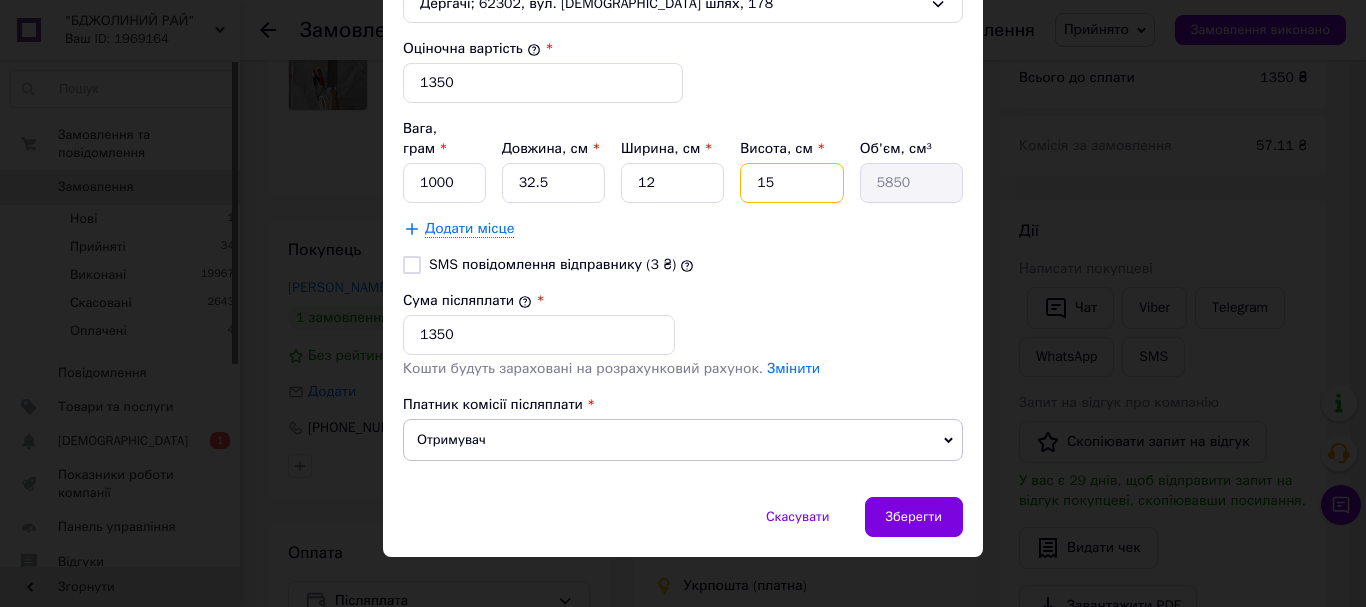 type on "15" 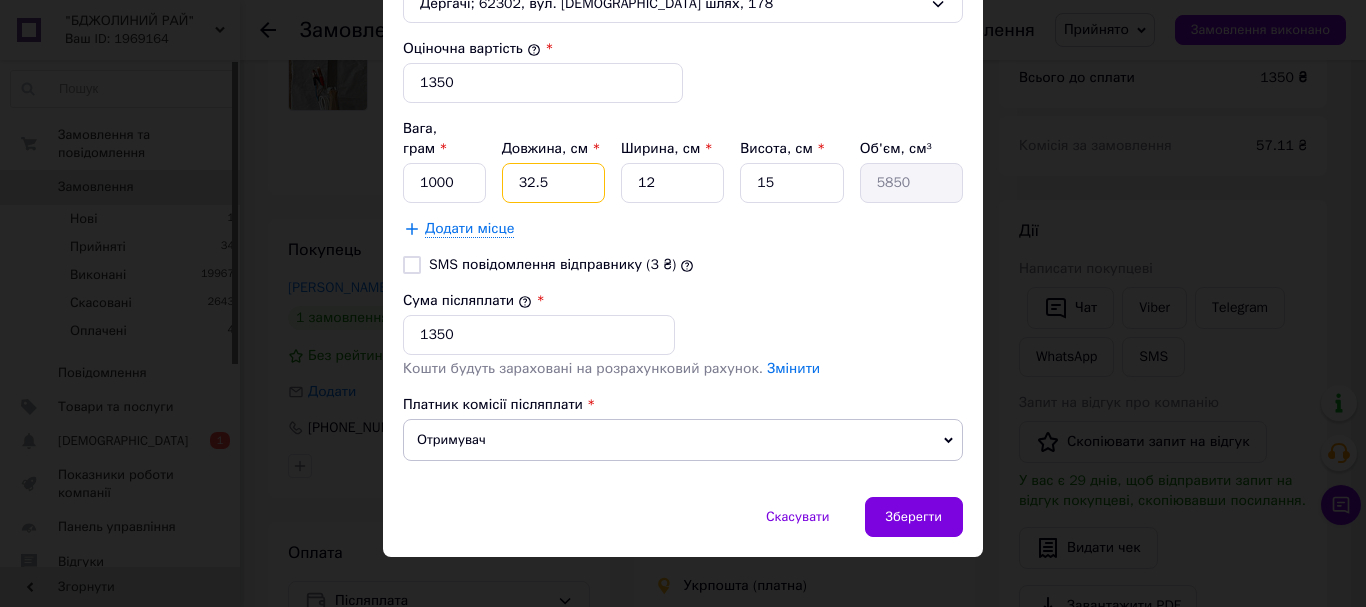 click on "32.5" at bounding box center [553, 183] 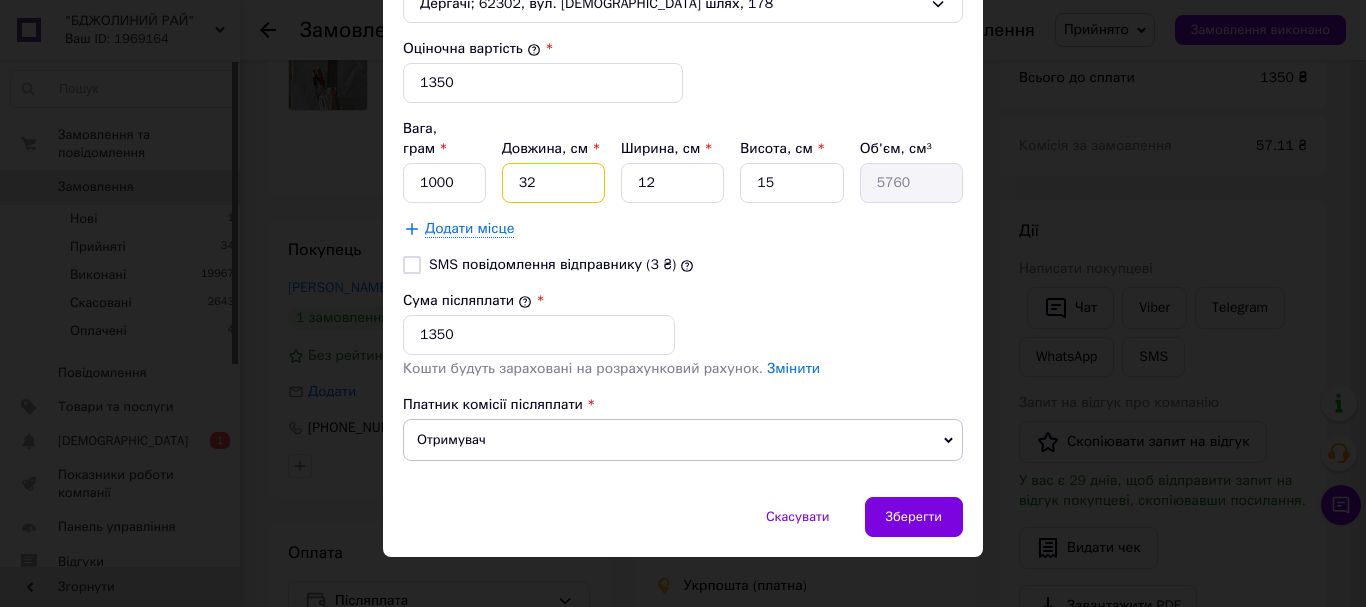 type on "3" 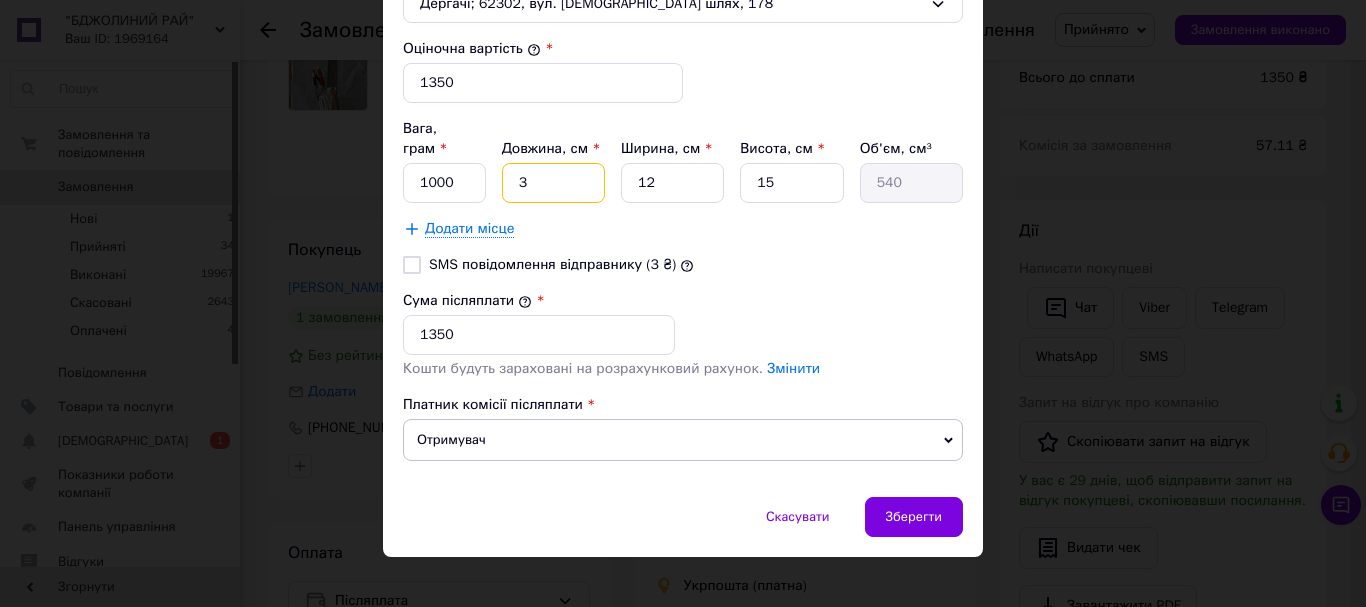 type on "30" 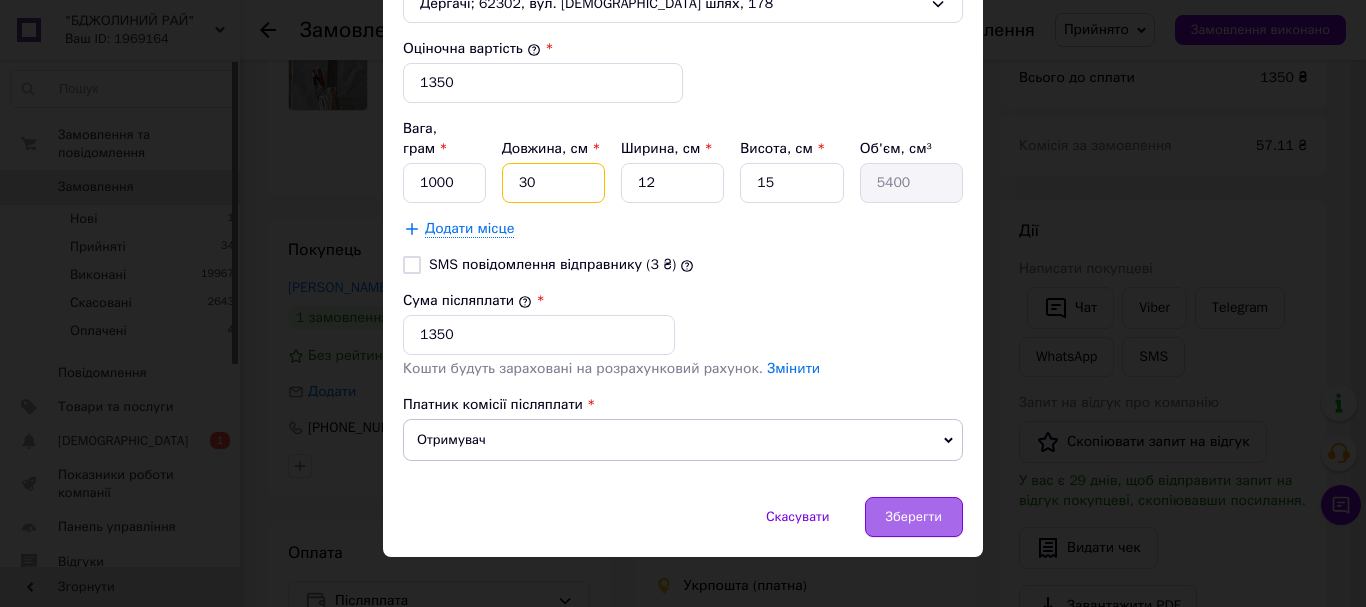 type on "30" 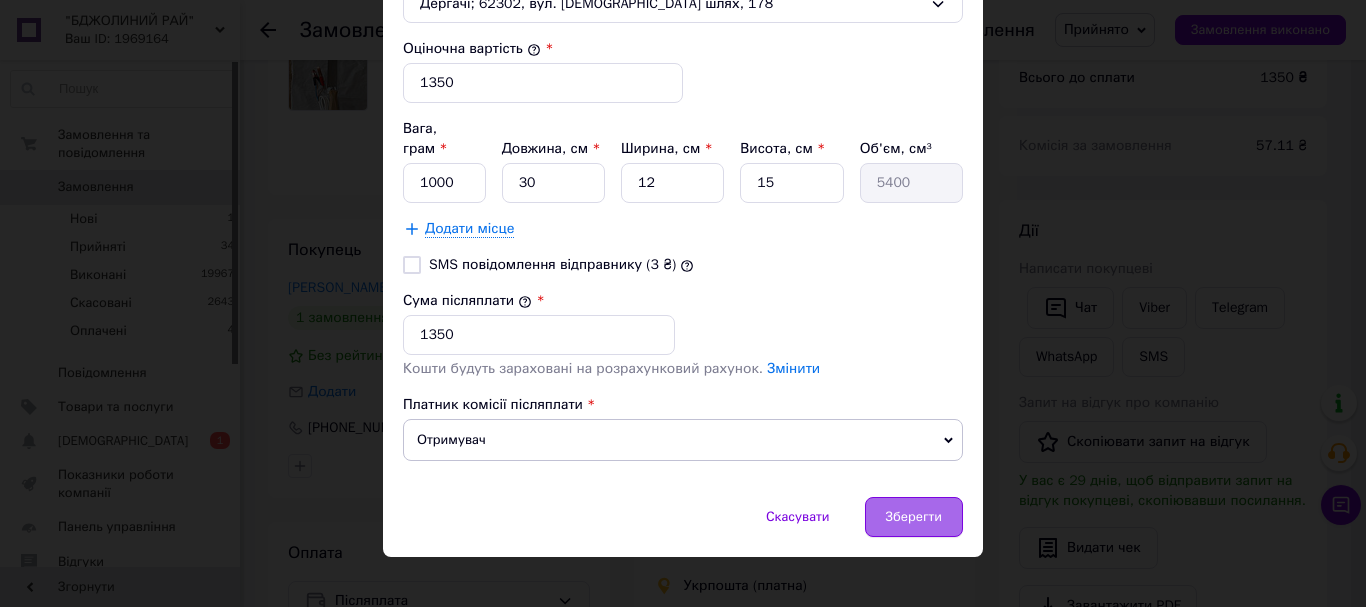 click on "Зберегти" at bounding box center [914, 517] 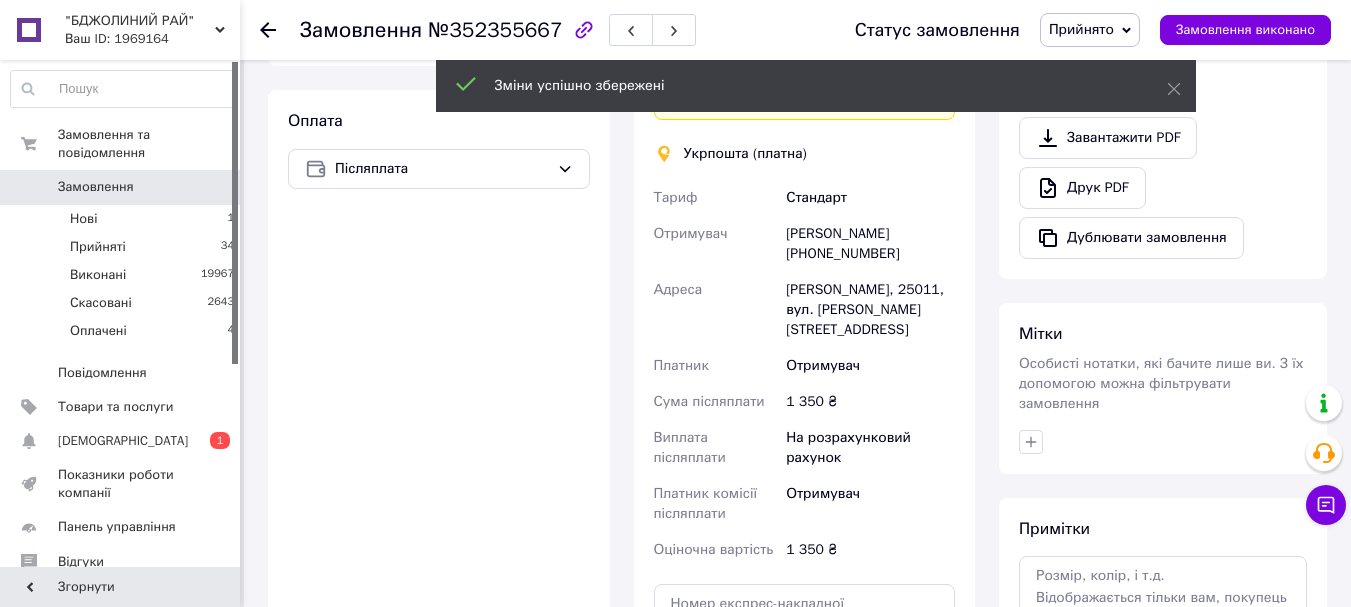 scroll, scrollTop: 800, scrollLeft: 0, axis: vertical 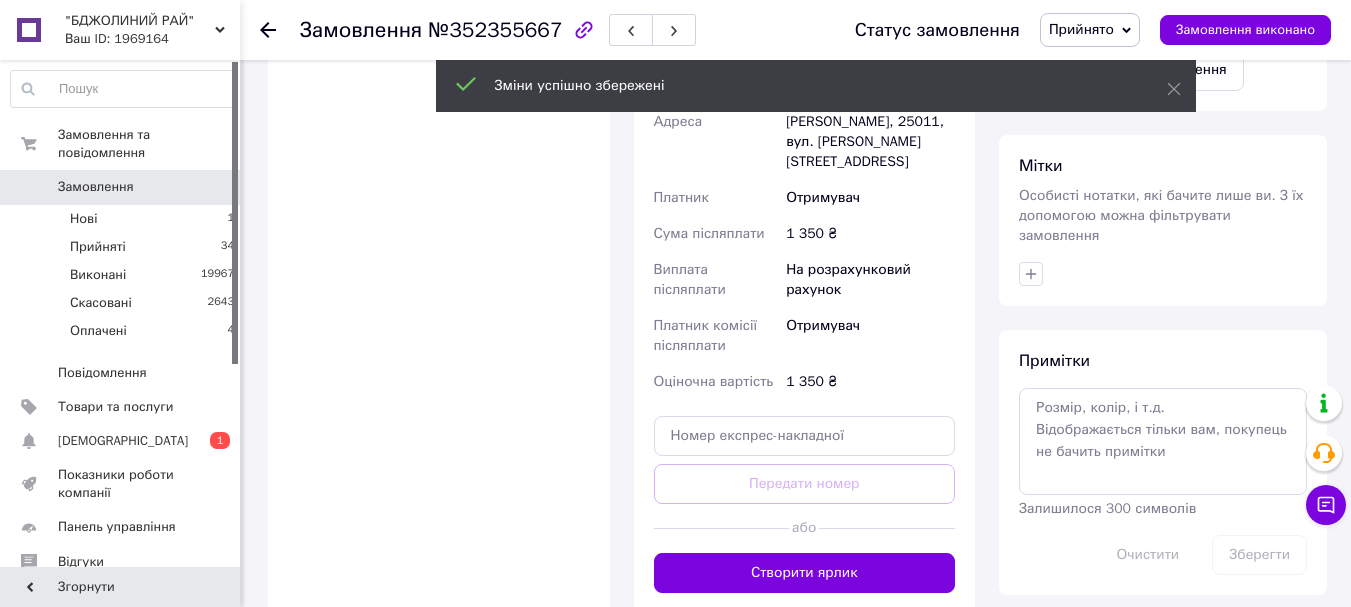 drag, startPoint x: 876, startPoint y: 548, endPoint x: 831, endPoint y: 524, distance: 51 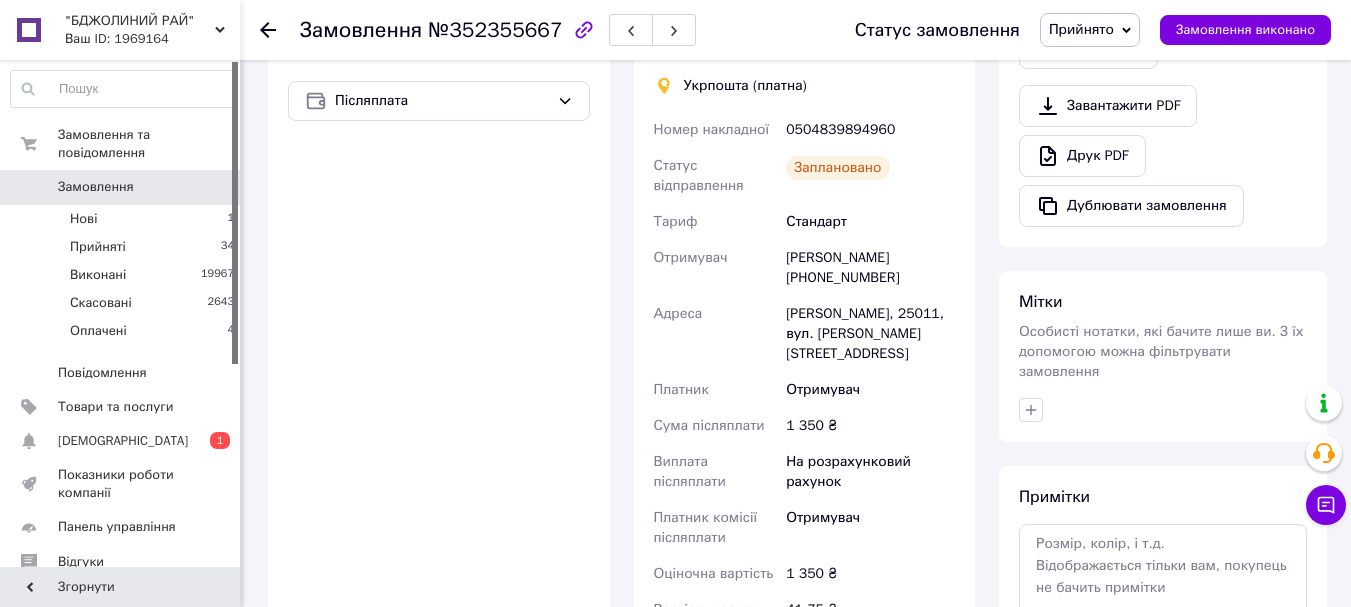 scroll, scrollTop: 667, scrollLeft: 0, axis: vertical 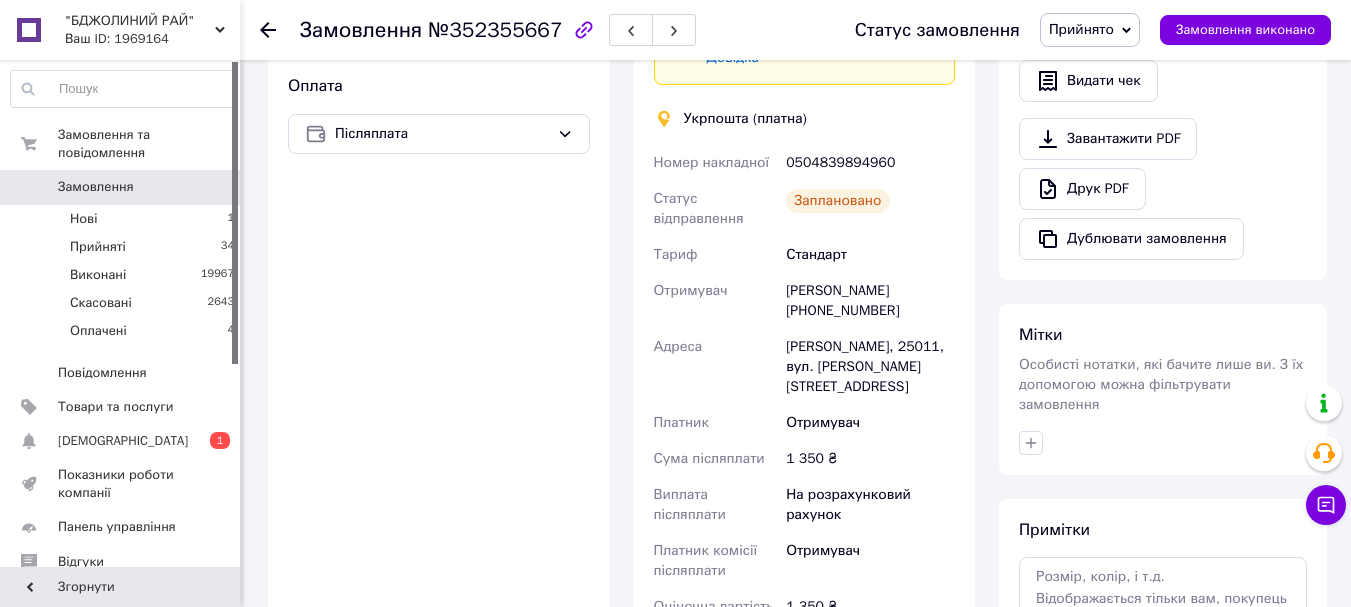 drag, startPoint x: 786, startPoint y: 290, endPoint x: 894, endPoint y: 319, distance: 111.82576 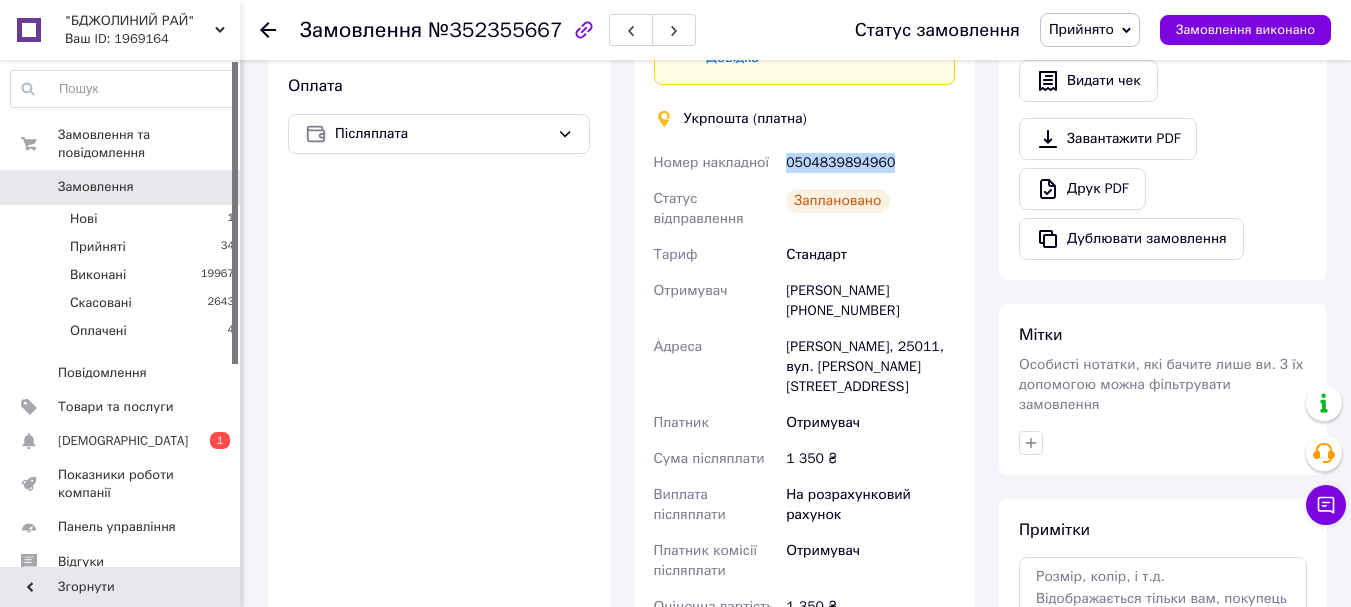 drag, startPoint x: 894, startPoint y: 156, endPoint x: 784, endPoint y: 163, distance: 110.2225 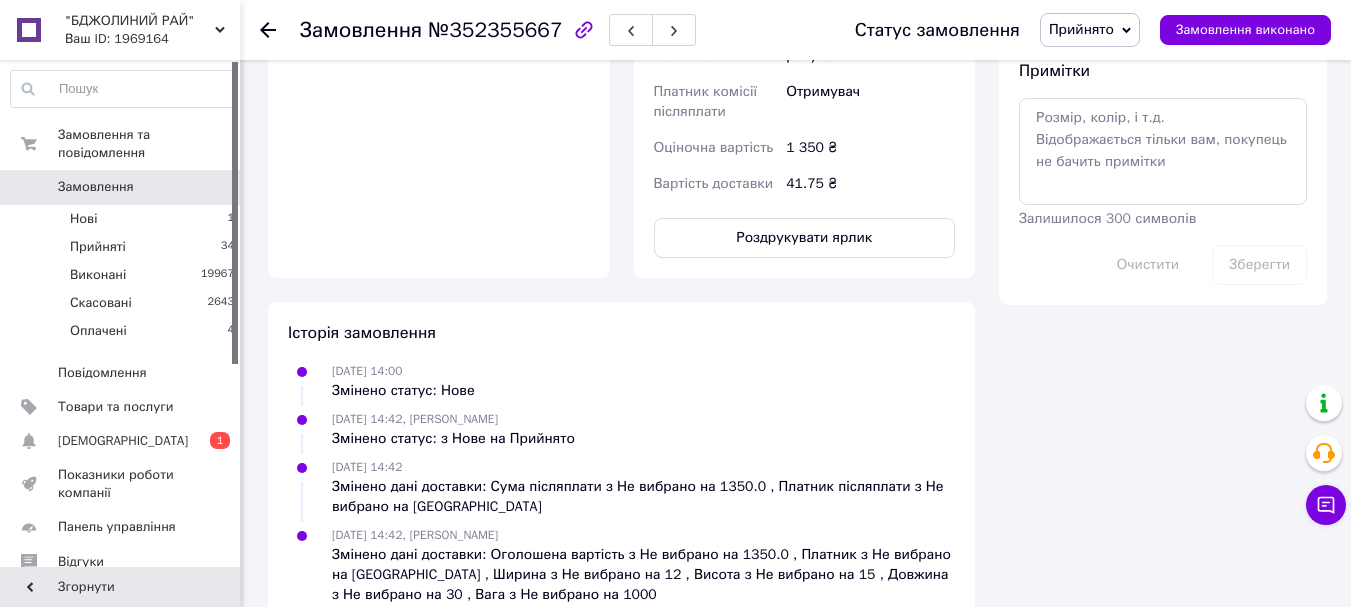 scroll, scrollTop: 1133, scrollLeft: 0, axis: vertical 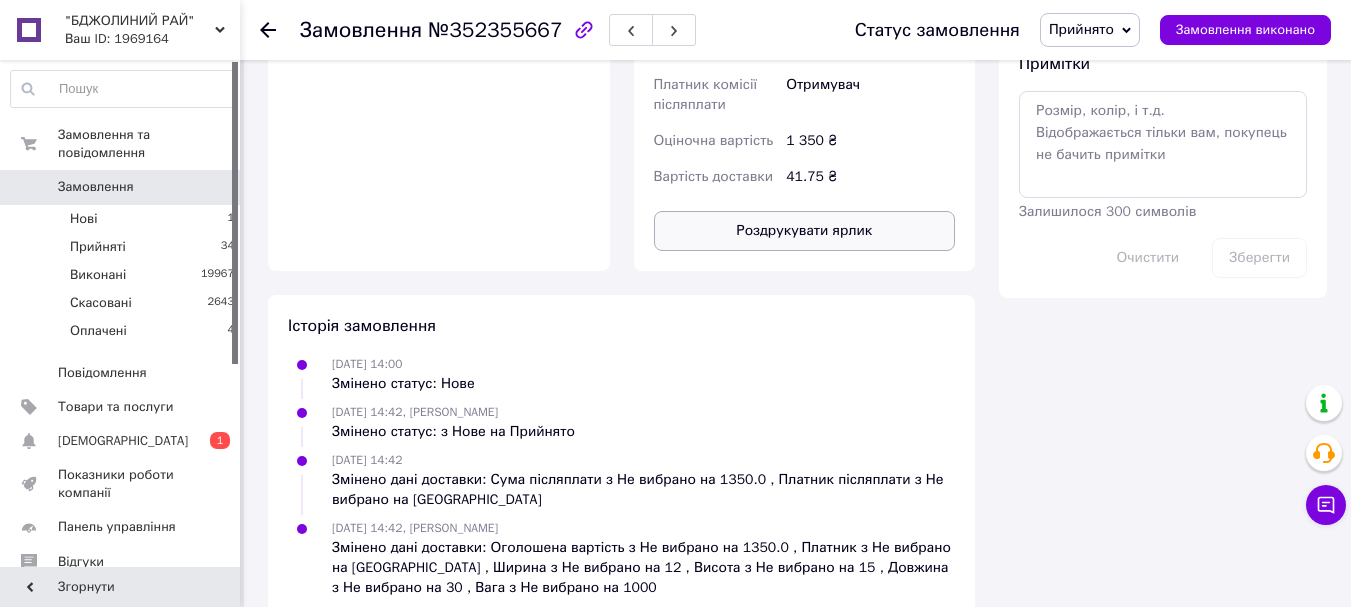click on "Роздрукувати ярлик" at bounding box center (805, 231) 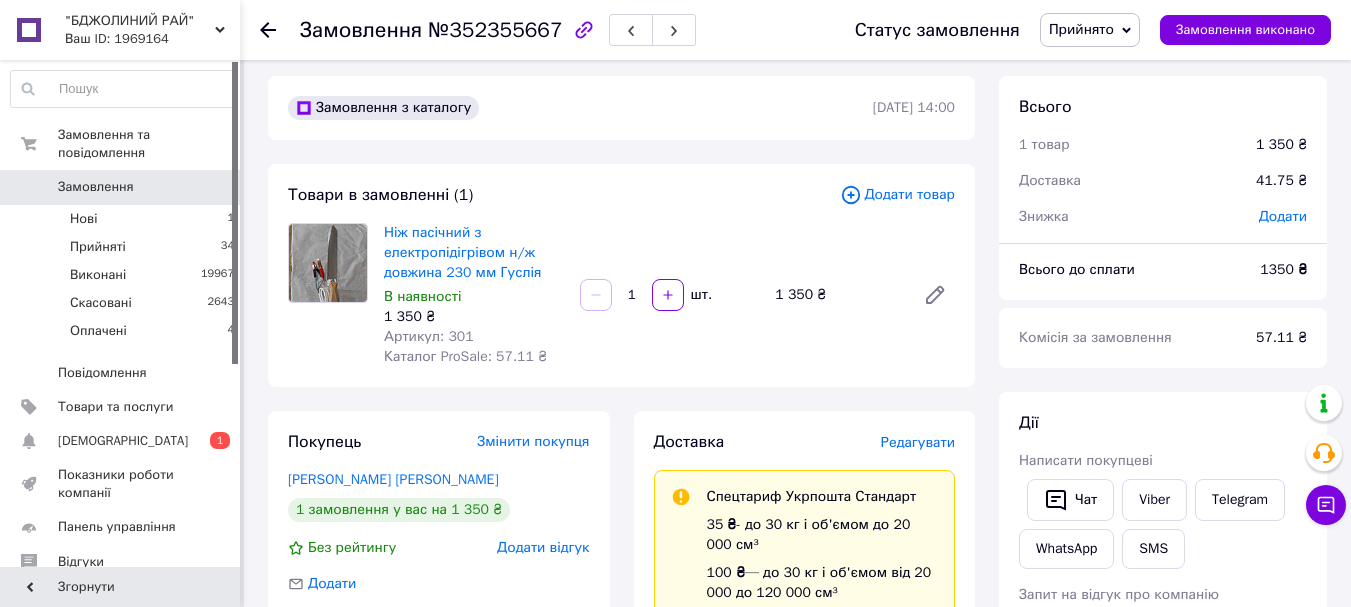 scroll, scrollTop: 0, scrollLeft: 0, axis: both 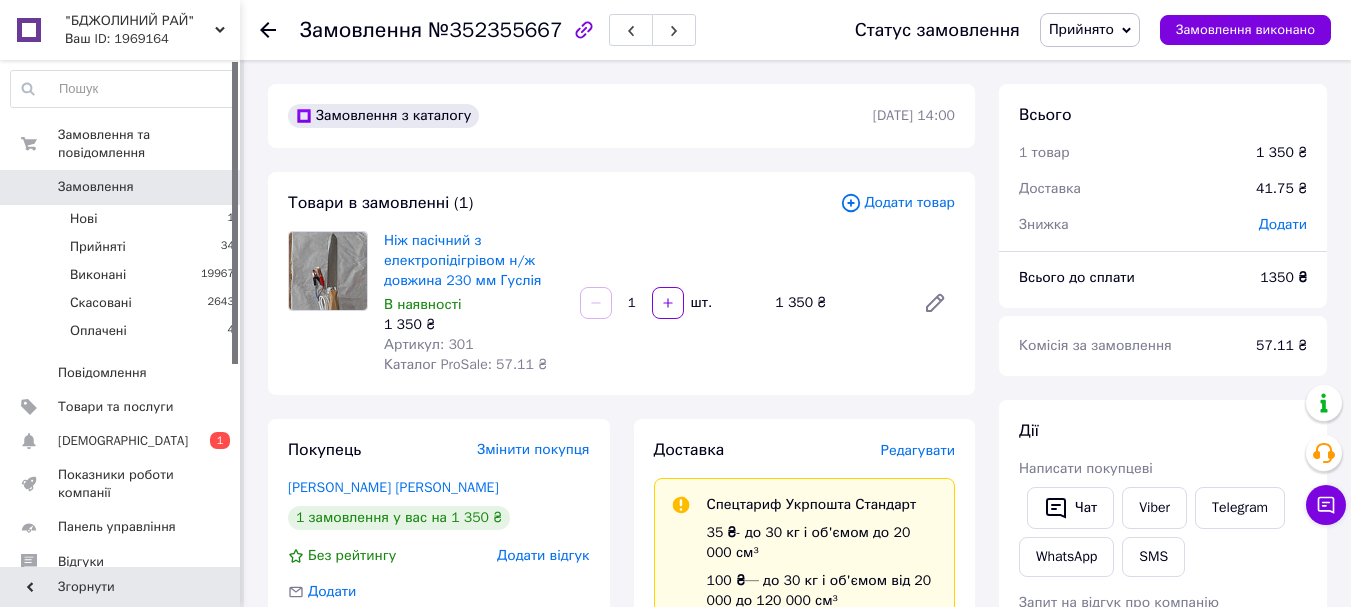 click 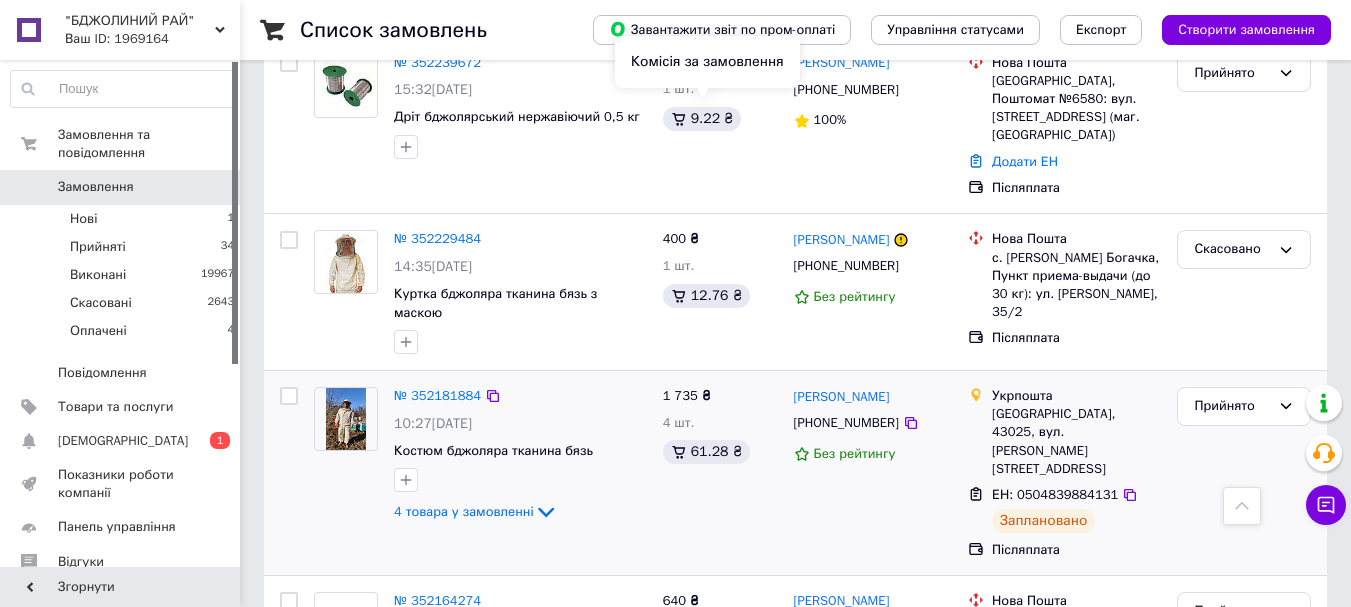 scroll, scrollTop: 3333, scrollLeft: 0, axis: vertical 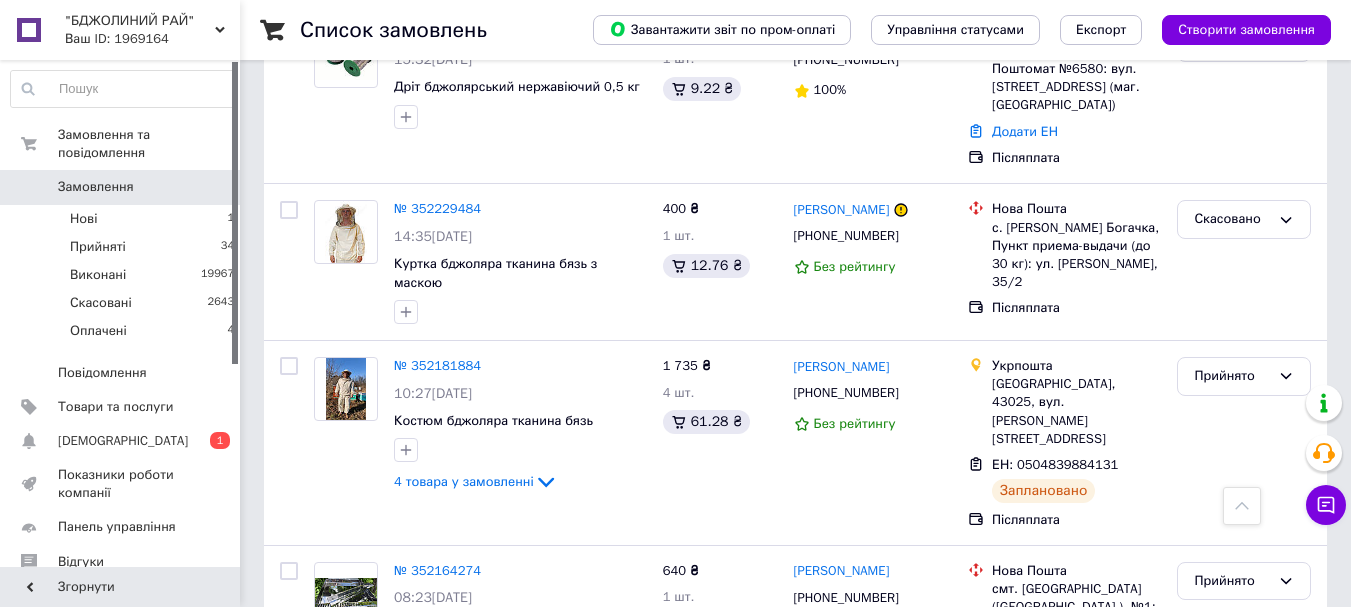 click 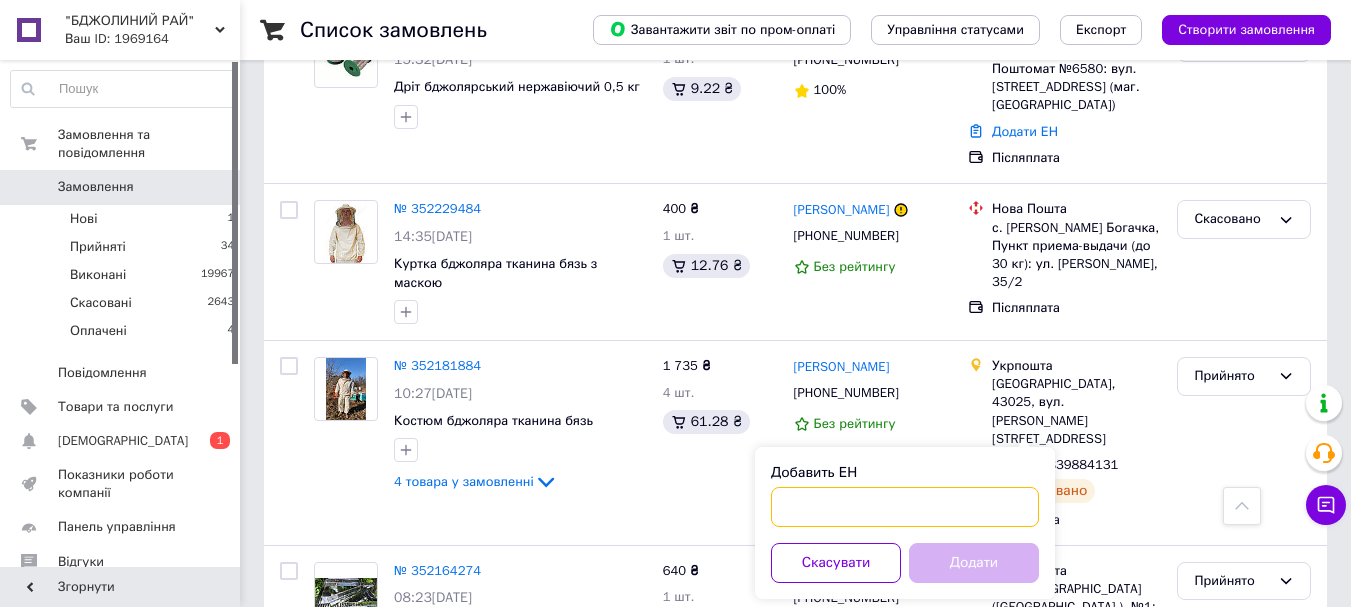 click on "Добавить ЕН" at bounding box center [905, 507] 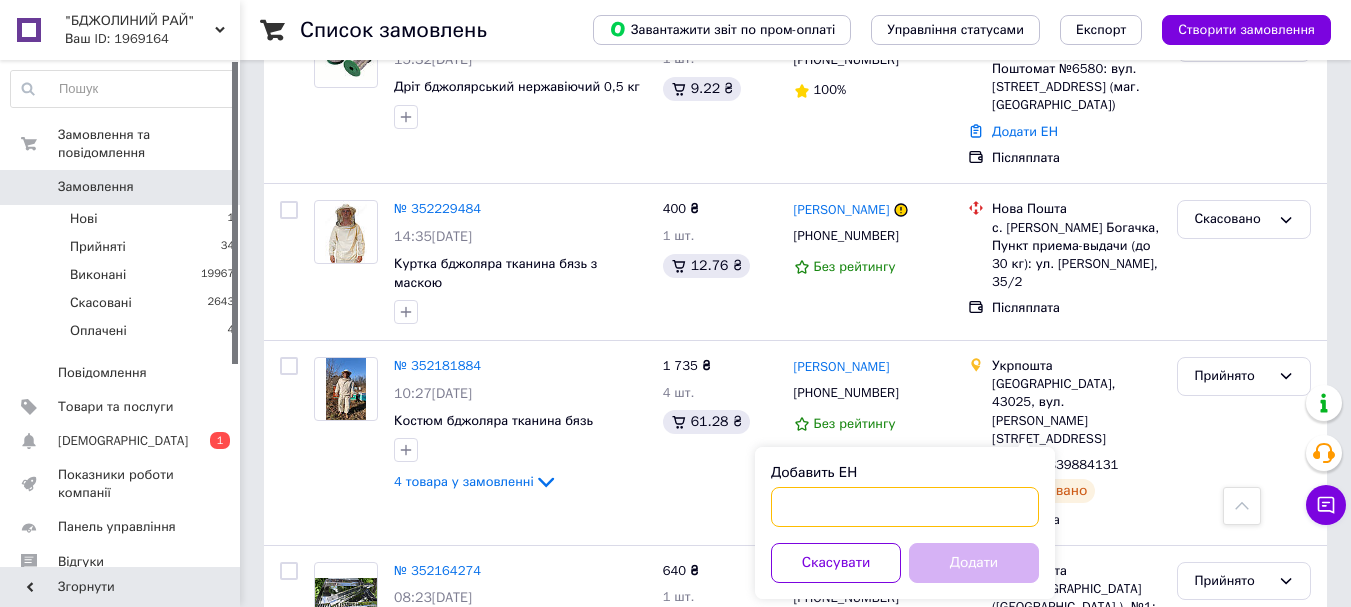 paste on "20451204805881" 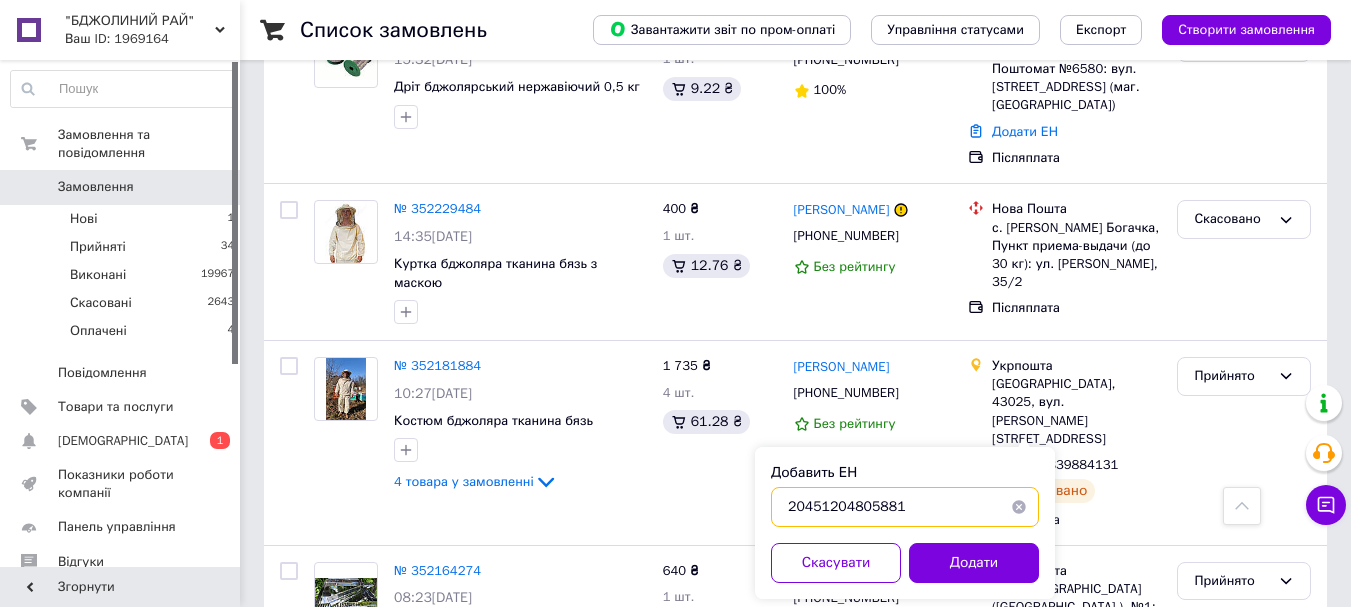 type on "20451204805881" 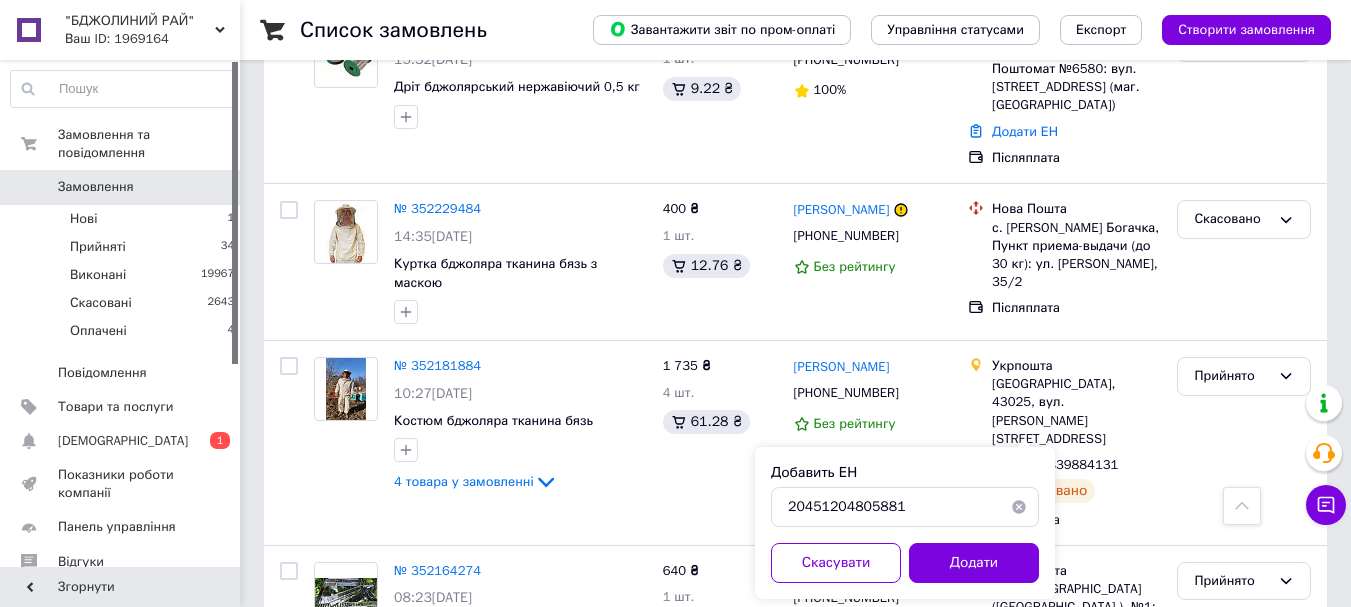 click on "Додати" at bounding box center (974, 563) 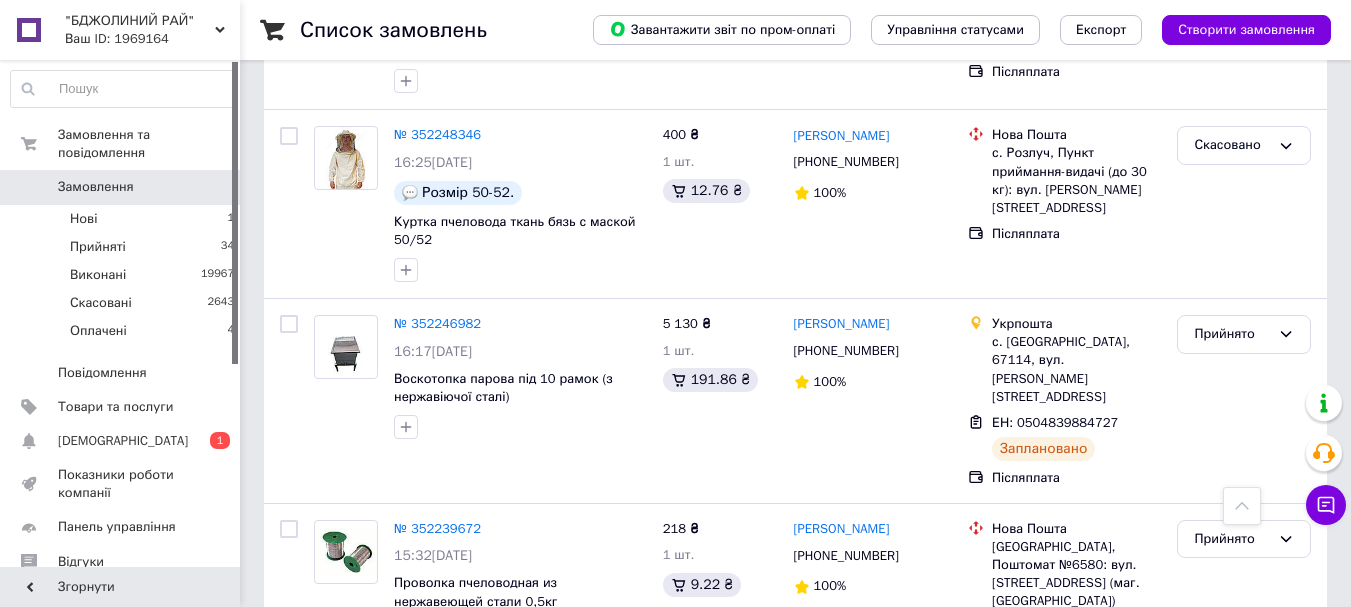 scroll, scrollTop: 2770, scrollLeft: 0, axis: vertical 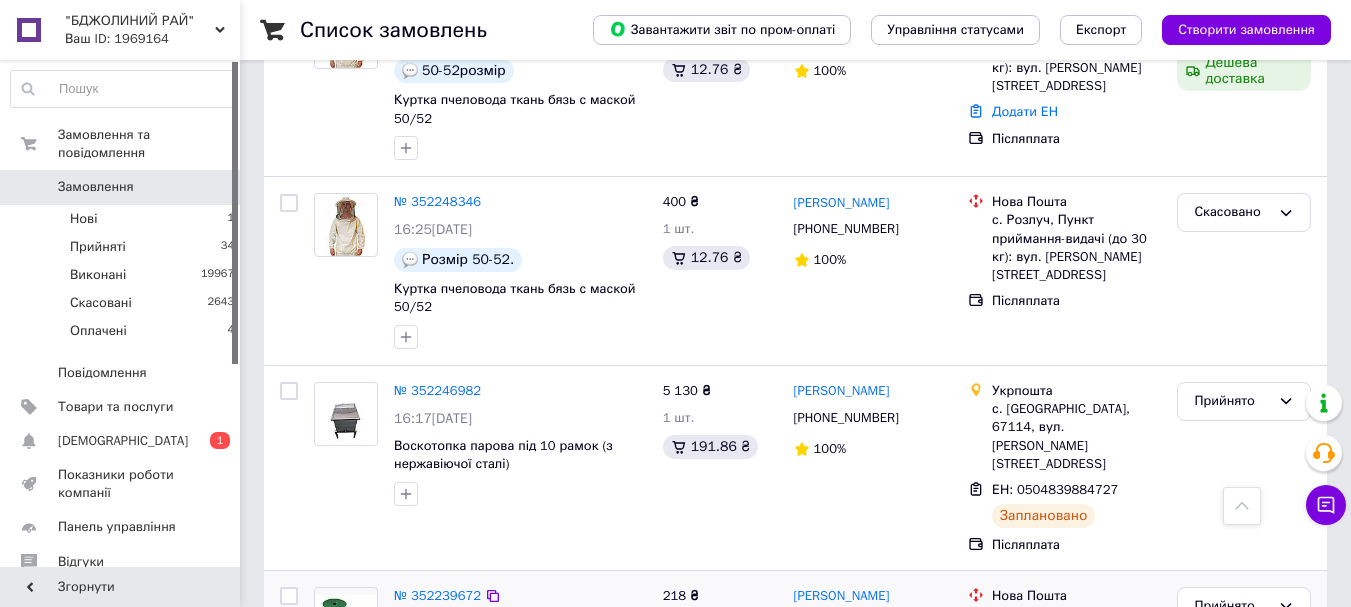 click 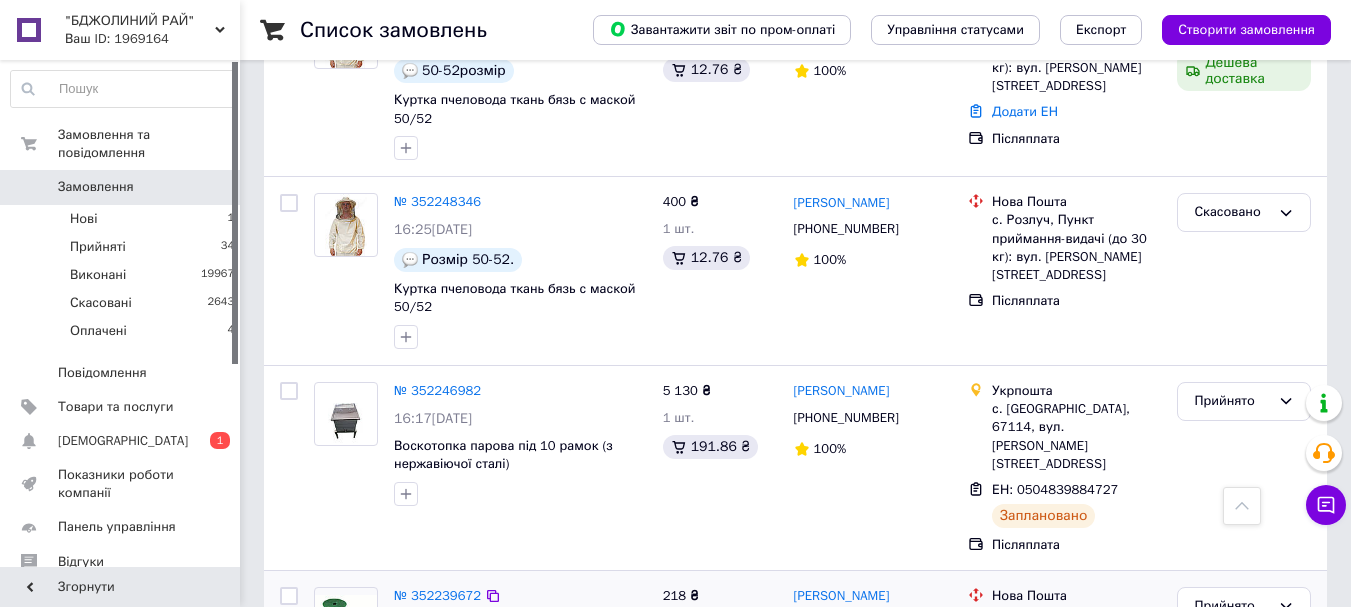 click on "Додати ЕН" at bounding box center (1076, 695) 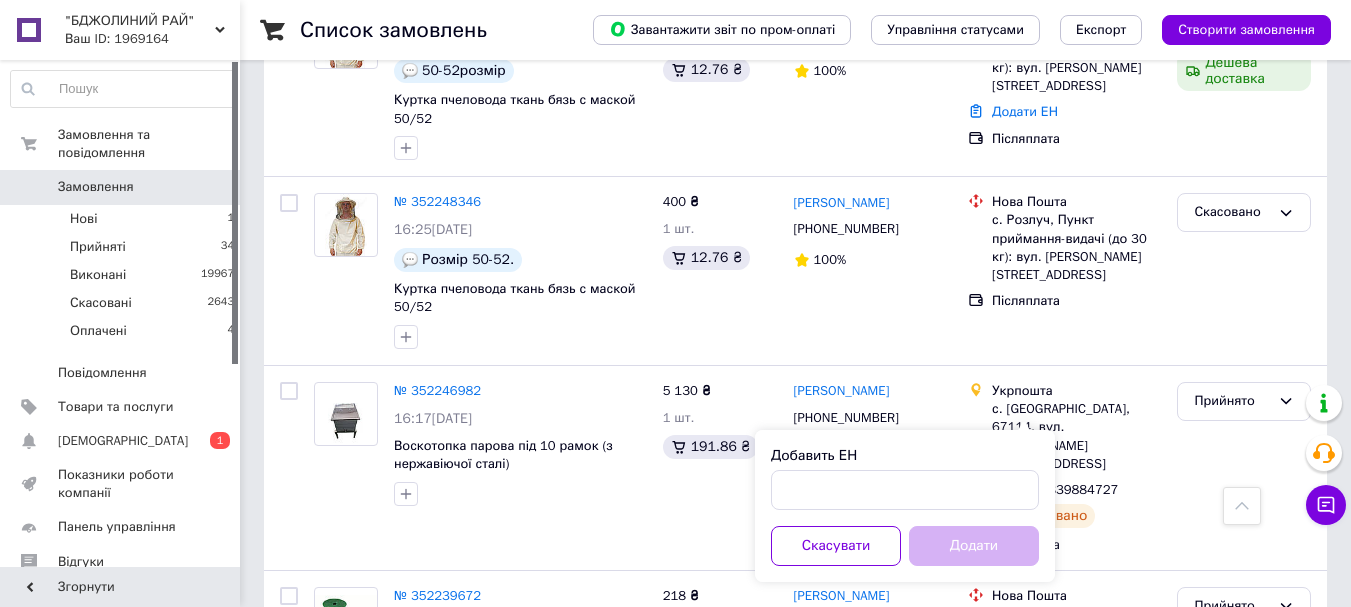 click on "Добавить ЕН" at bounding box center [905, 478] 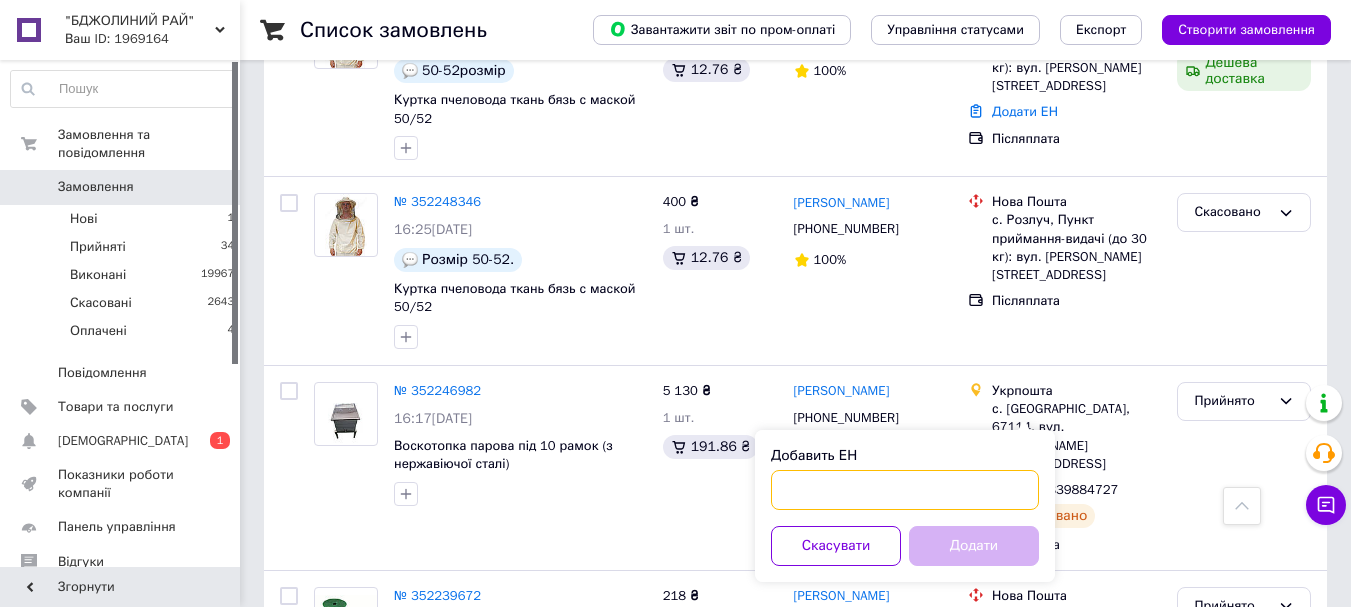 click on "Добавить ЕН" at bounding box center (905, 490) 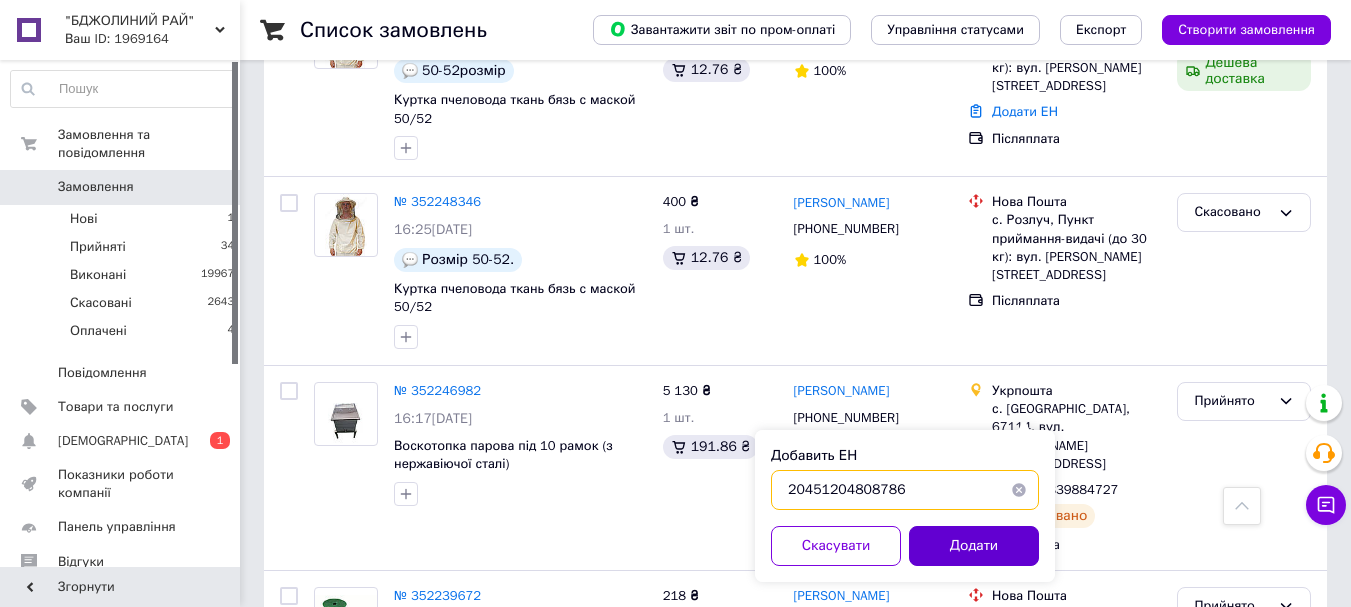 type on "20451204808786" 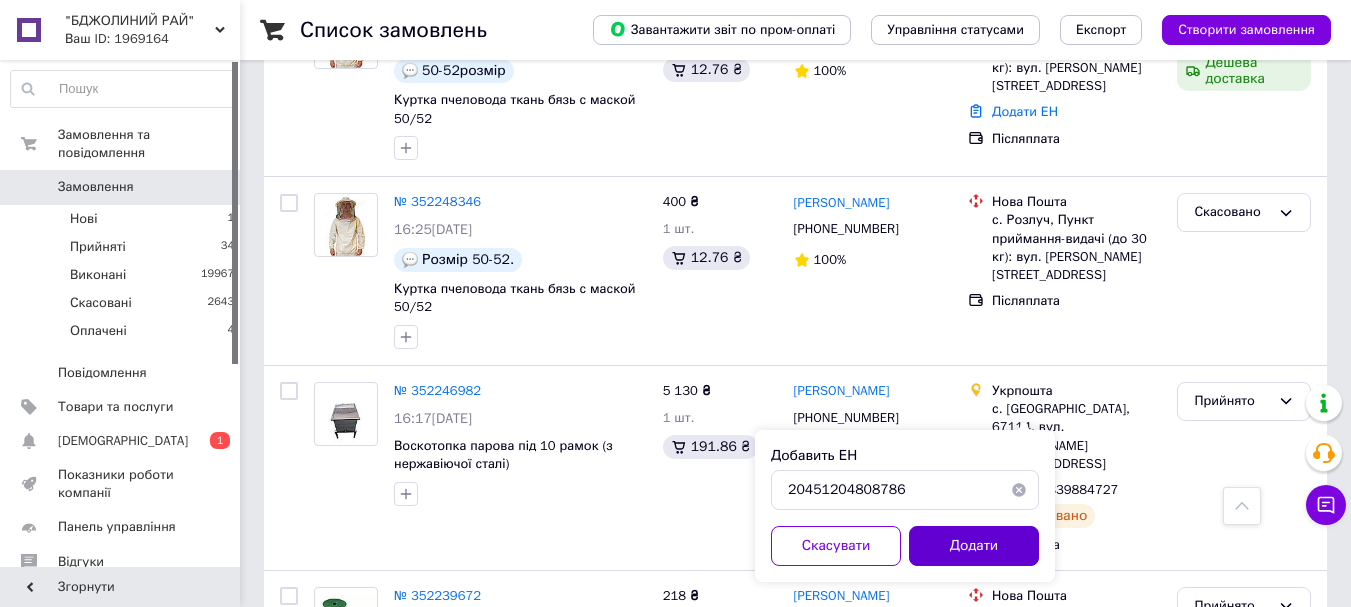 click on "Додати" at bounding box center (974, 546) 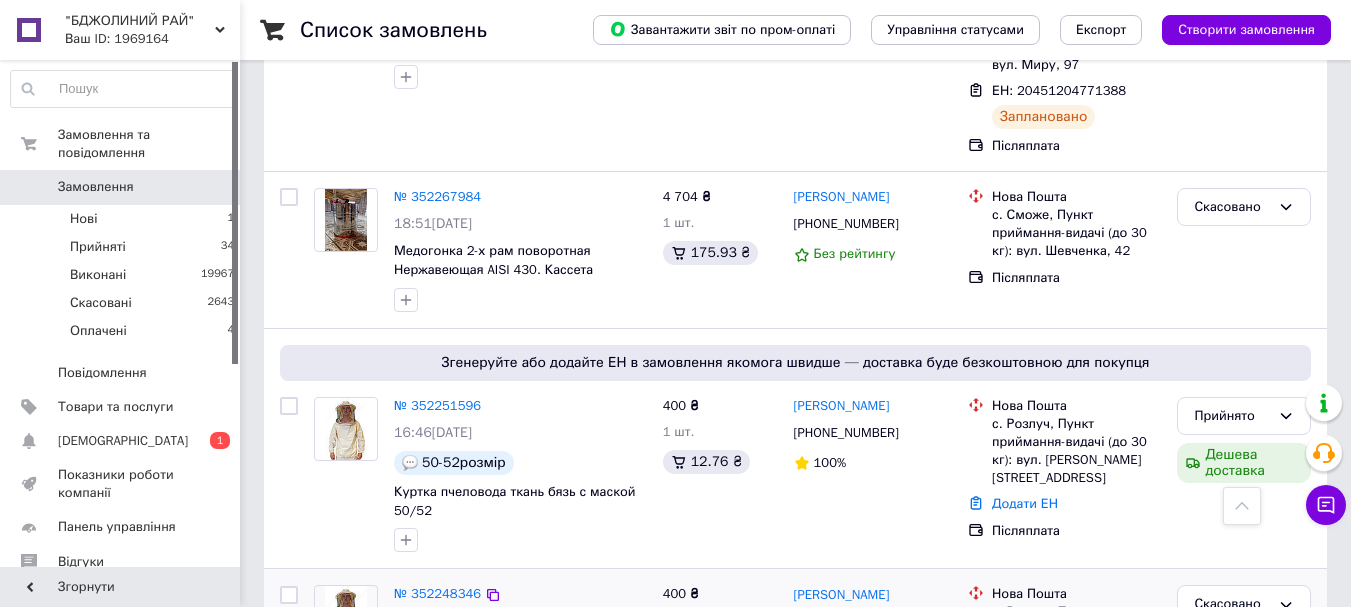scroll, scrollTop: 2370, scrollLeft: 0, axis: vertical 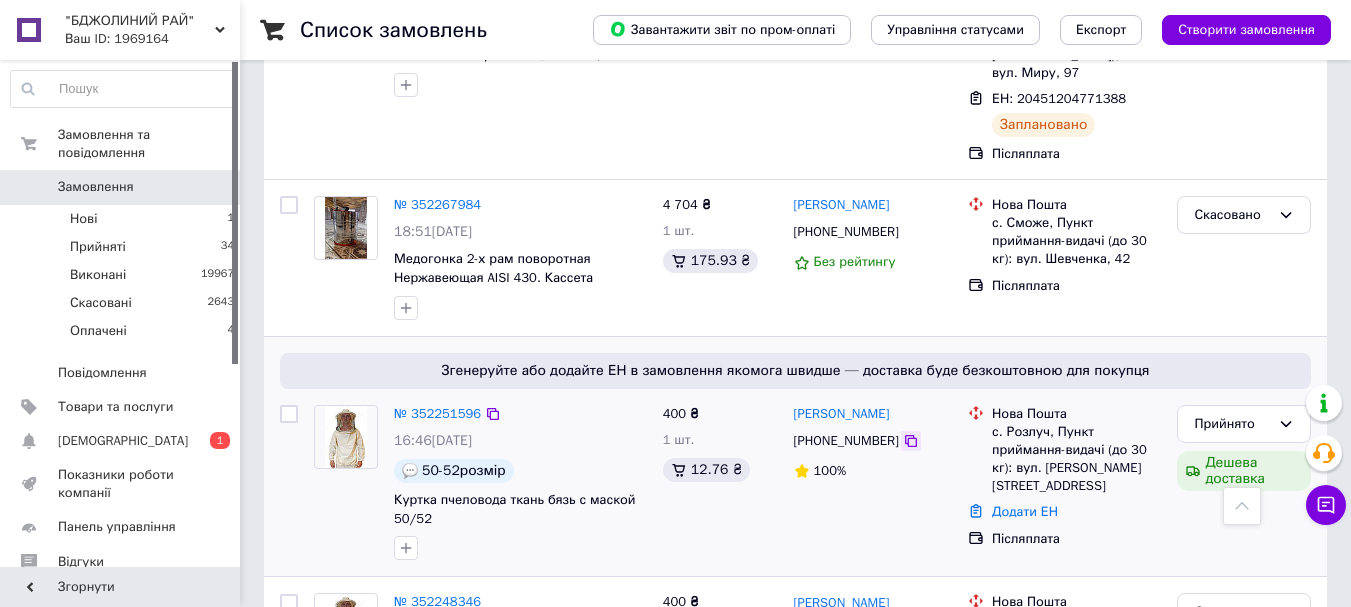 click 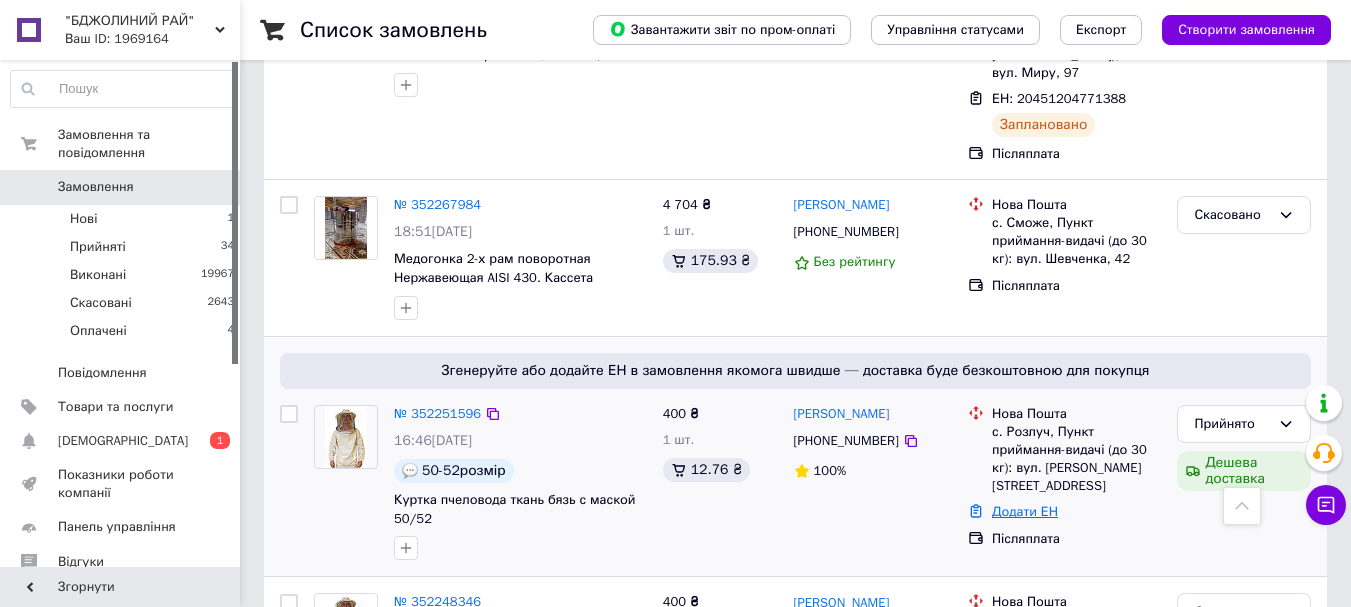 click on "Додати ЕН" at bounding box center (1025, 511) 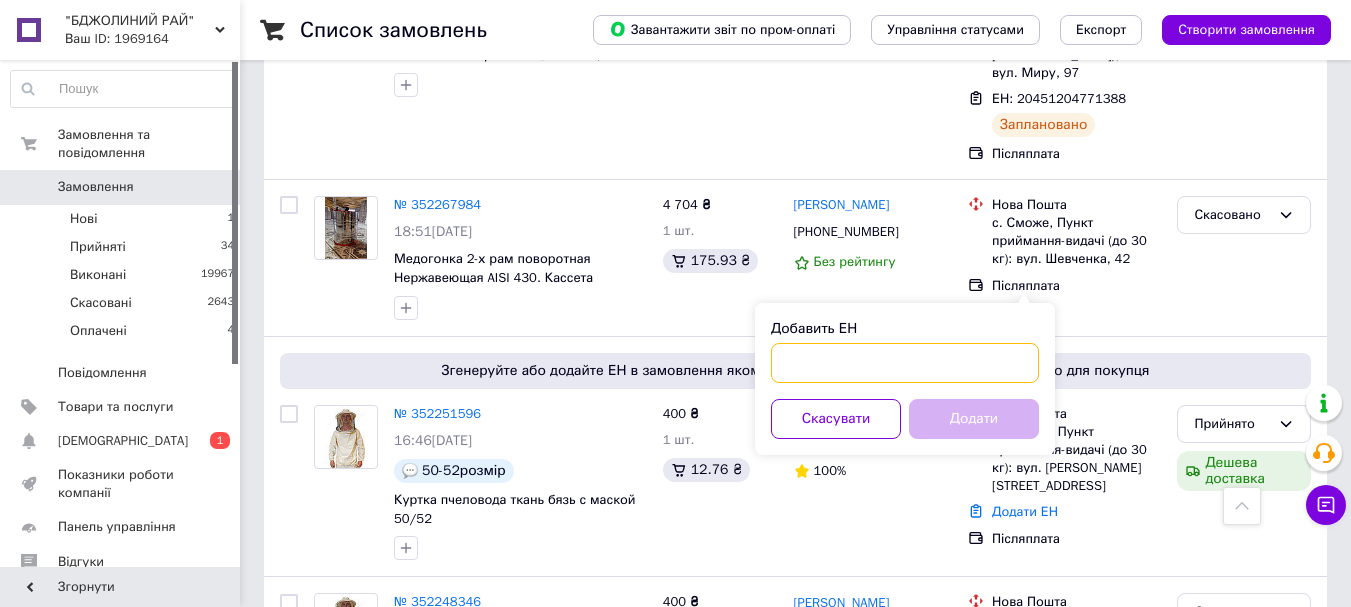 click on "Добавить ЕН" at bounding box center [905, 363] 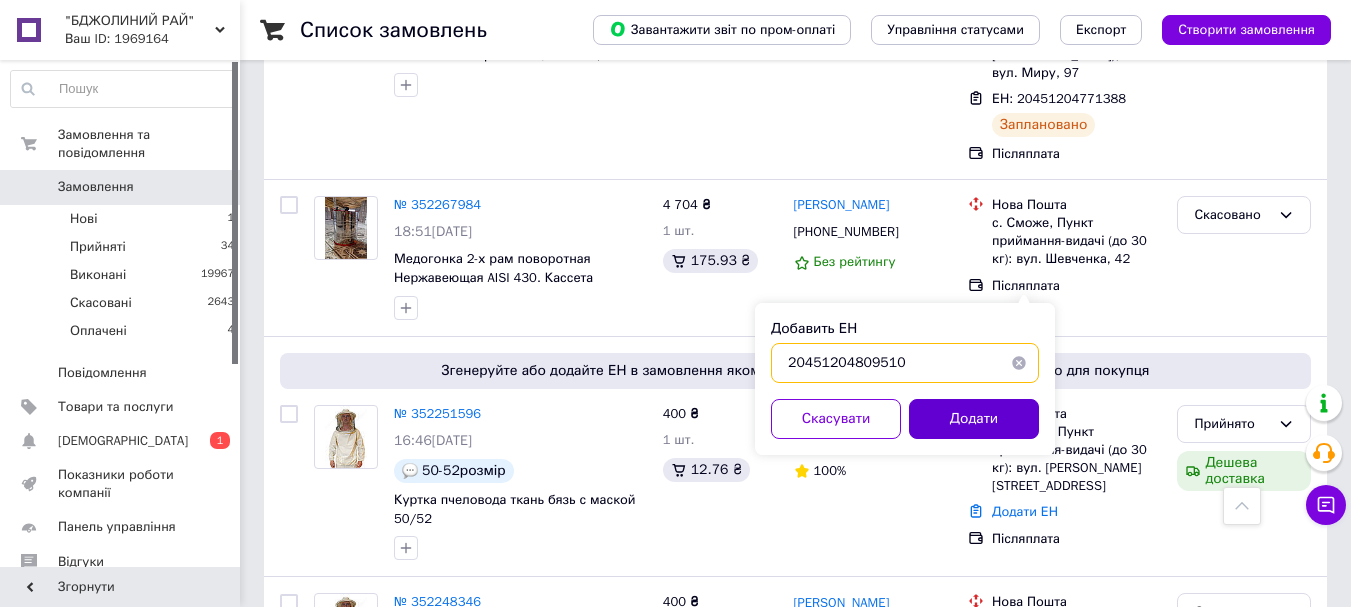 type on "20451204809510" 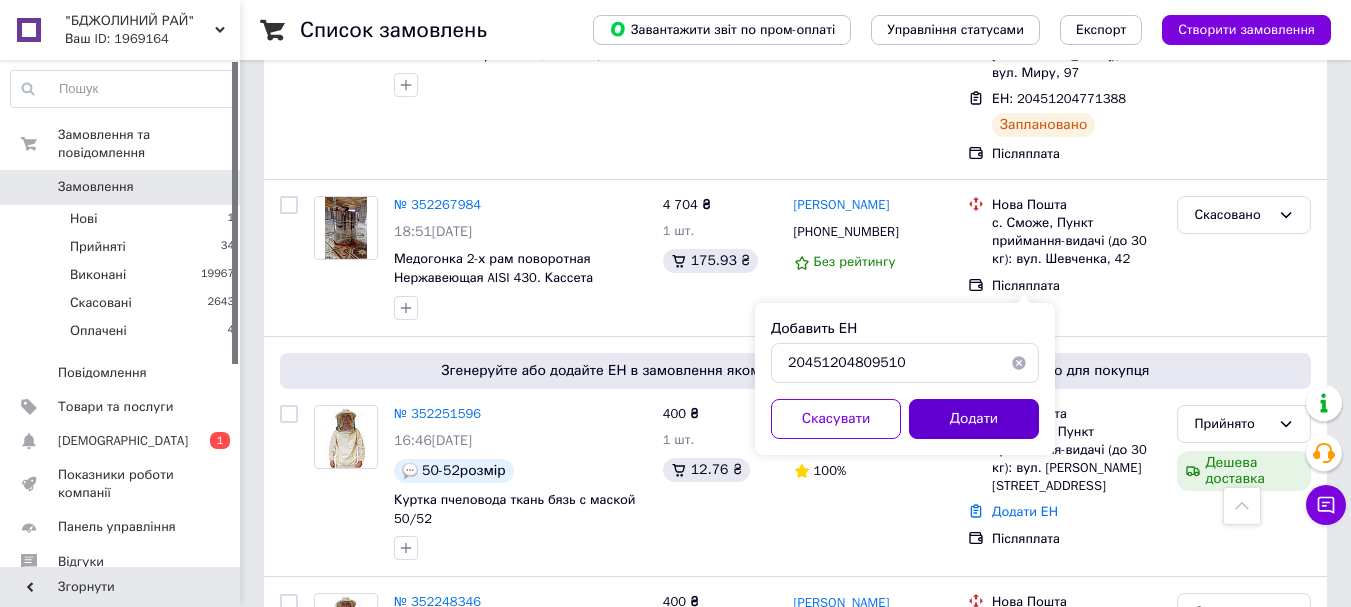 click on "Додати" at bounding box center [974, 419] 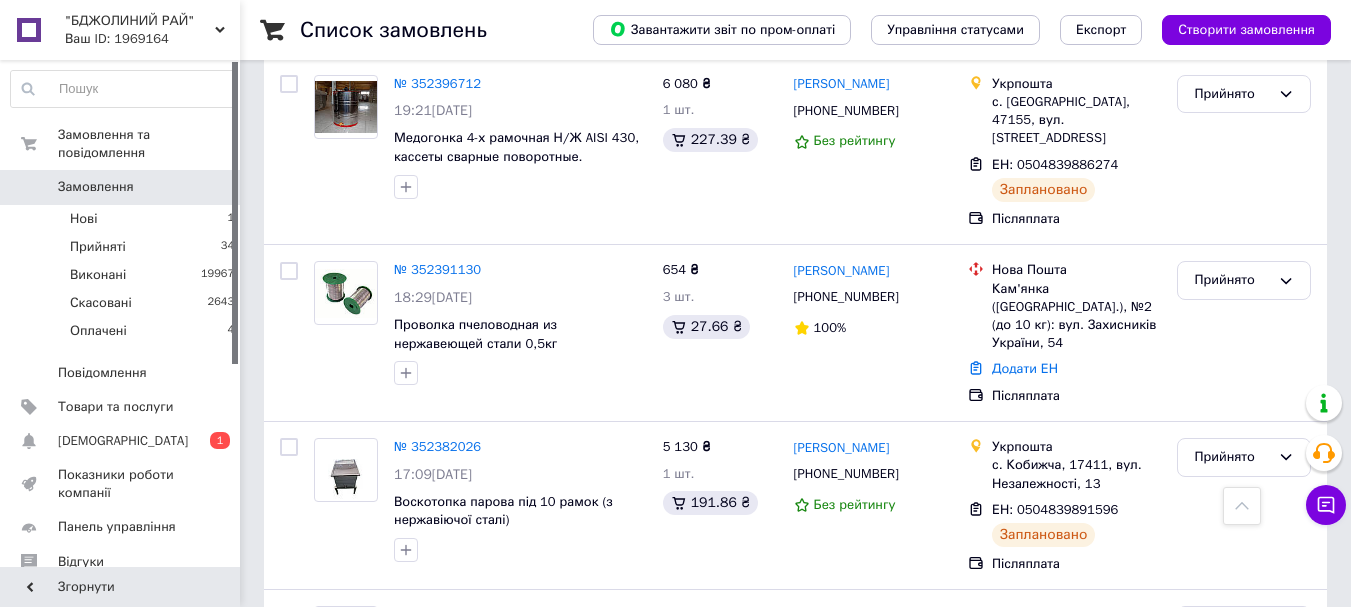 scroll, scrollTop: 237, scrollLeft: 0, axis: vertical 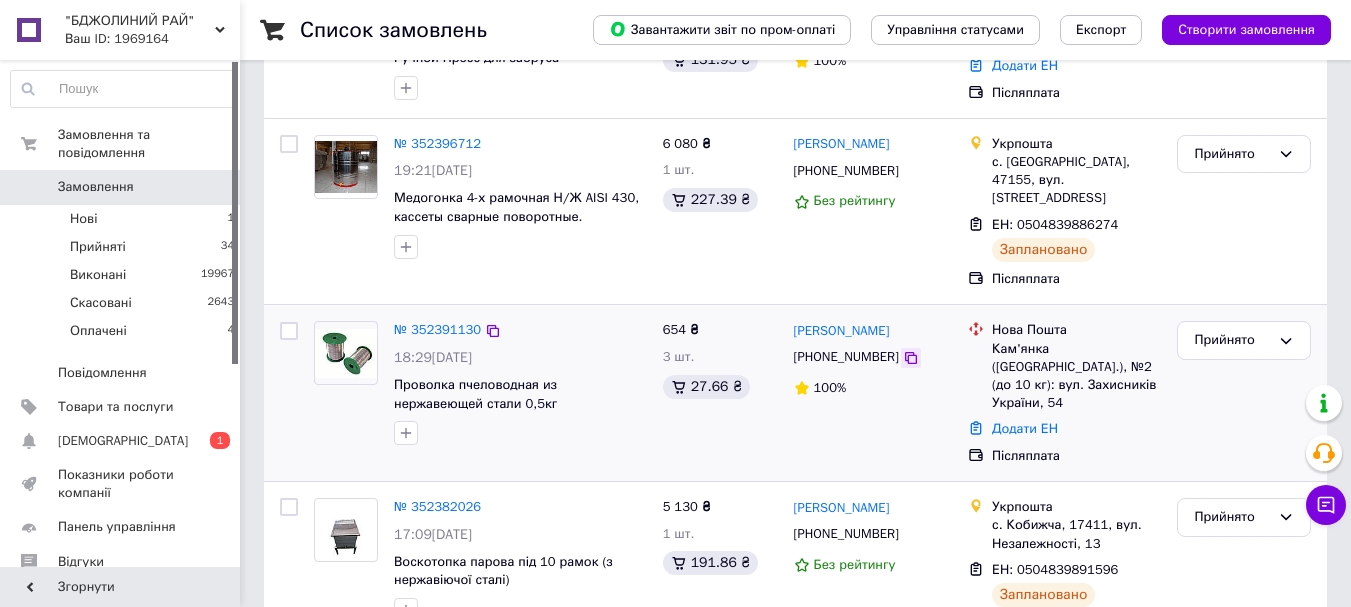 click 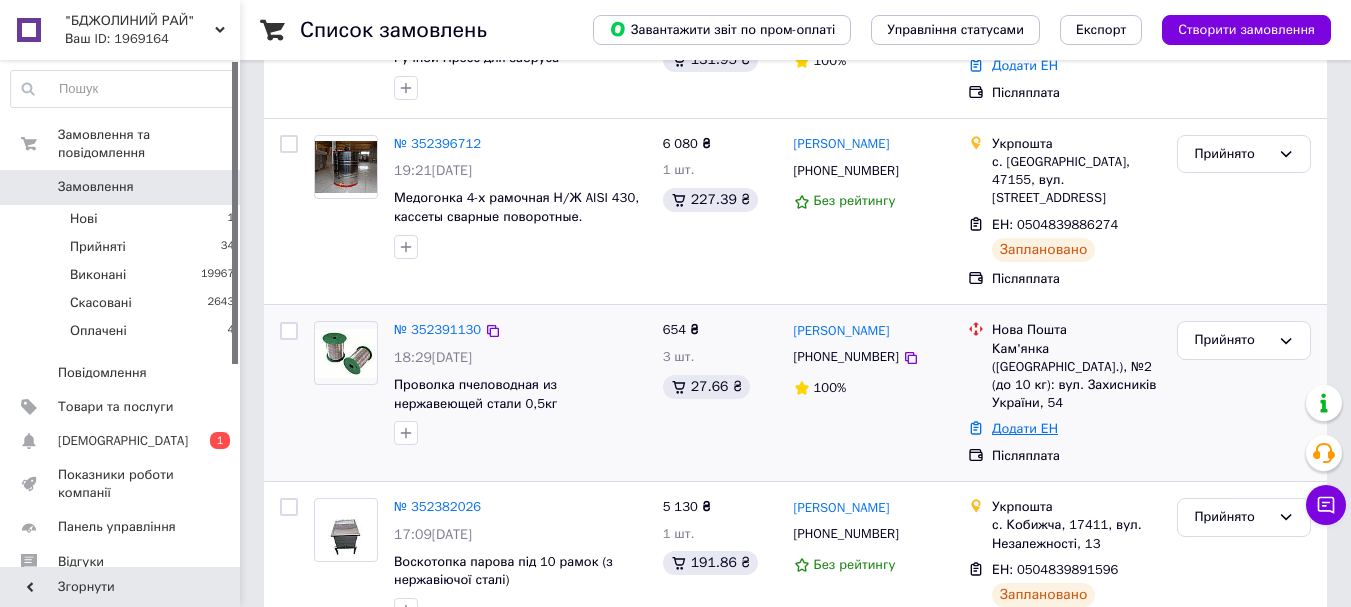 click on "Додати ЕН" at bounding box center [1025, 428] 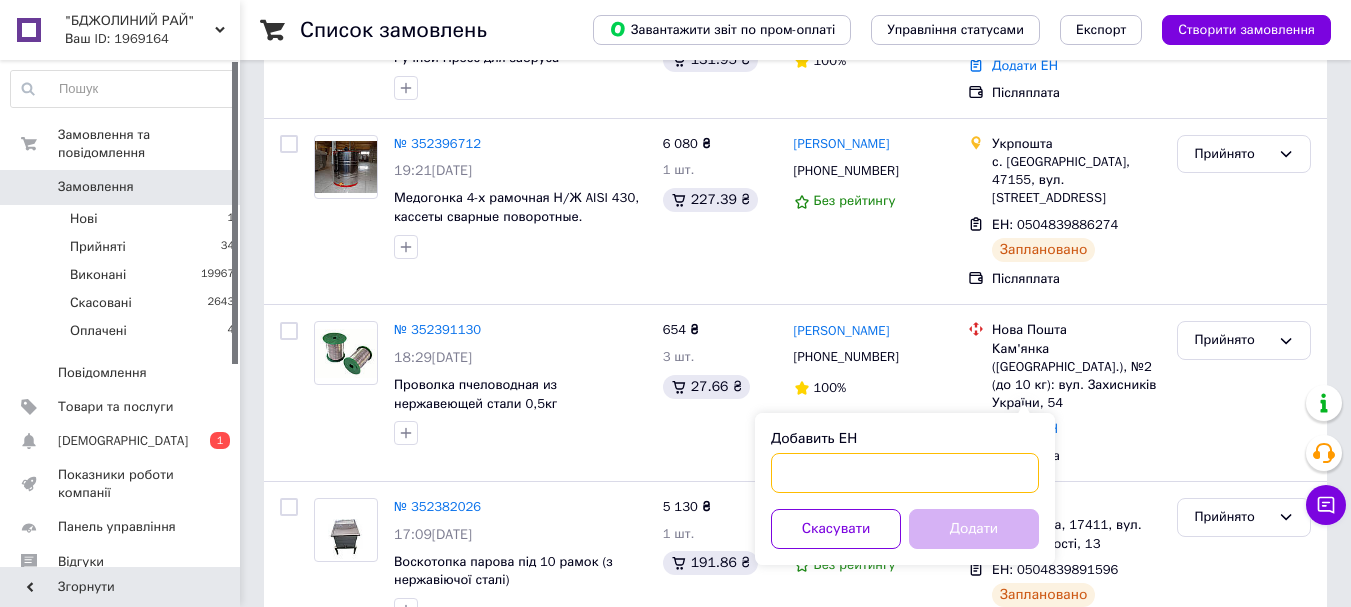 click on "Добавить ЕН" at bounding box center [905, 473] 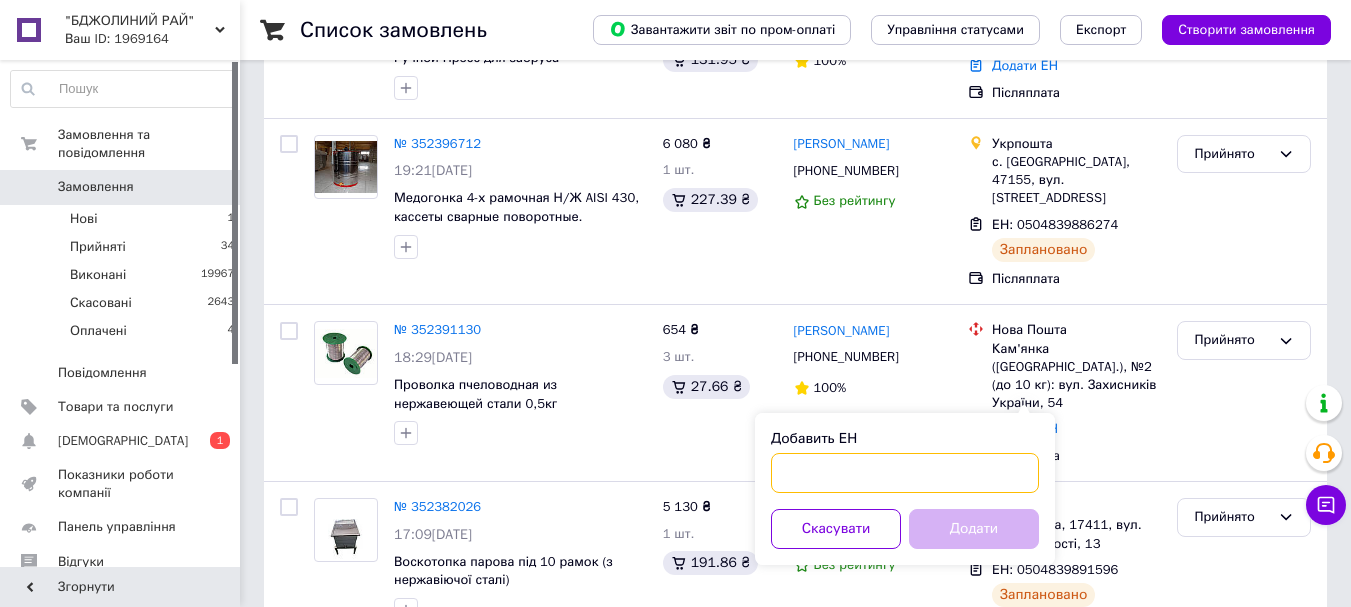 paste on "20451204810782" 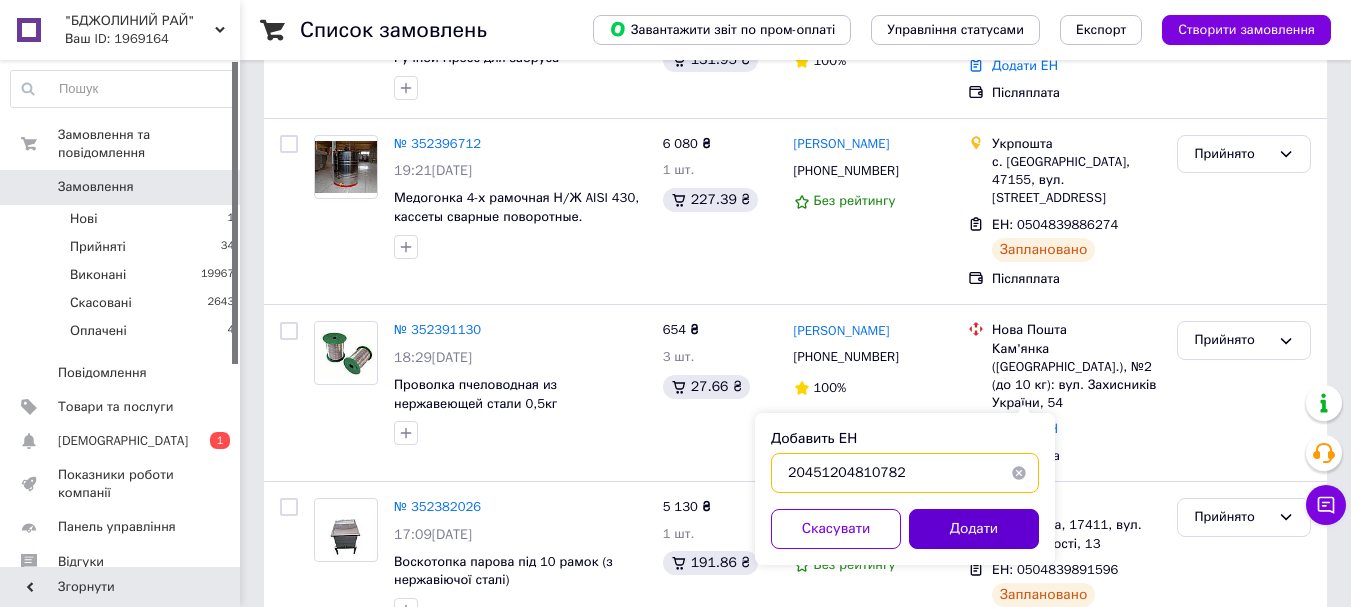 type on "20451204810782" 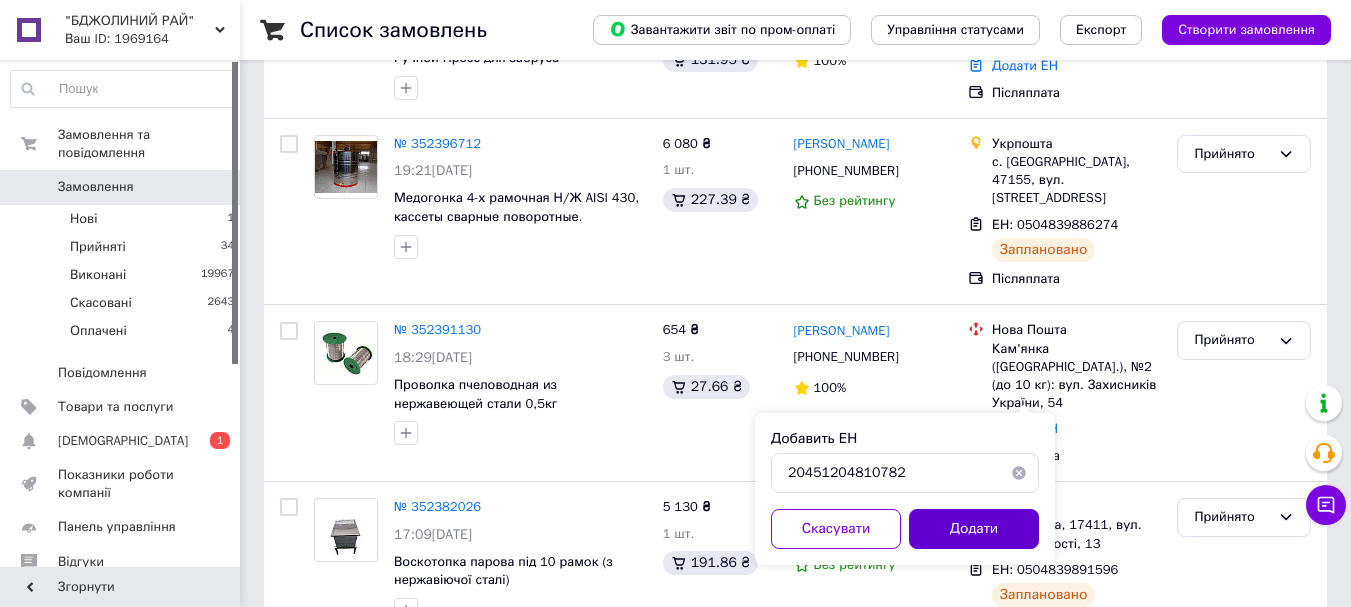 click on "Додати" at bounding box center [974, 529] 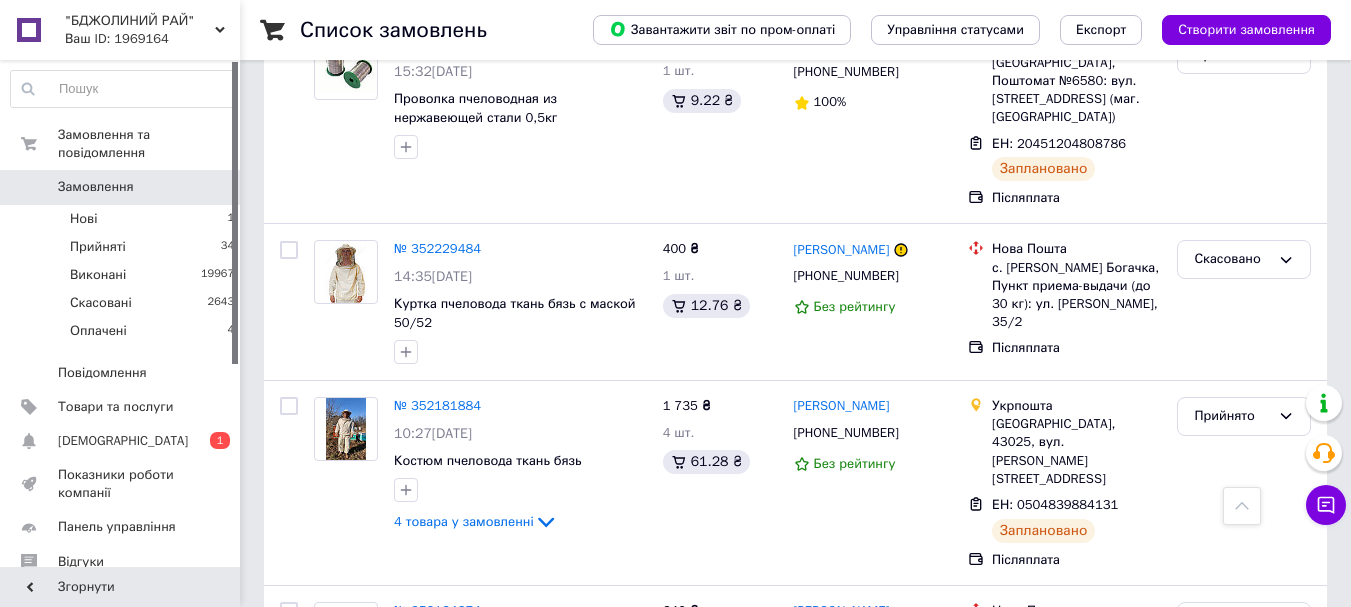 scroll, scrollTop: 3370, scrollLeft: 0, axis: vertical 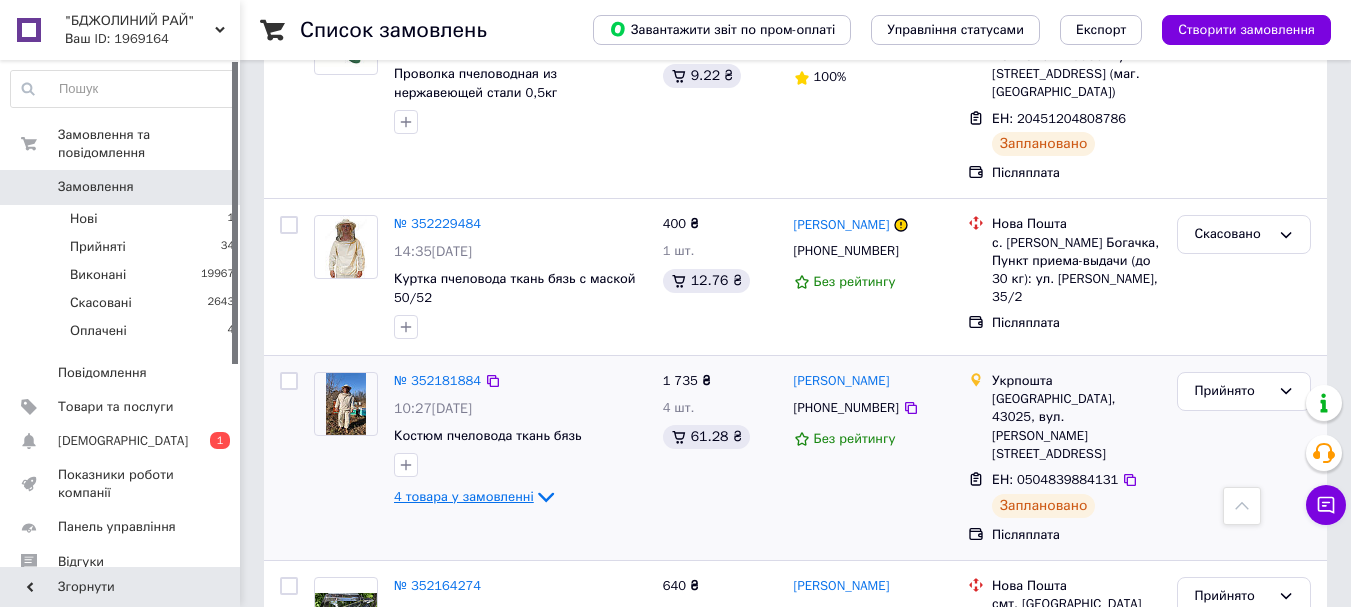 click 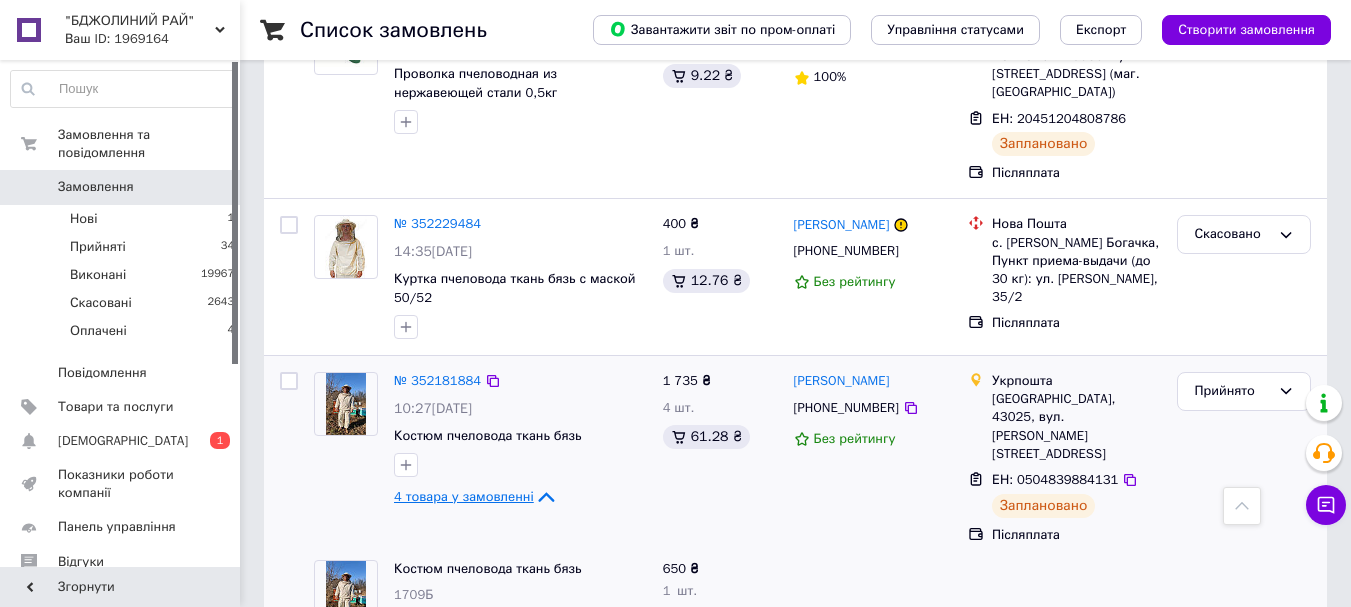 click 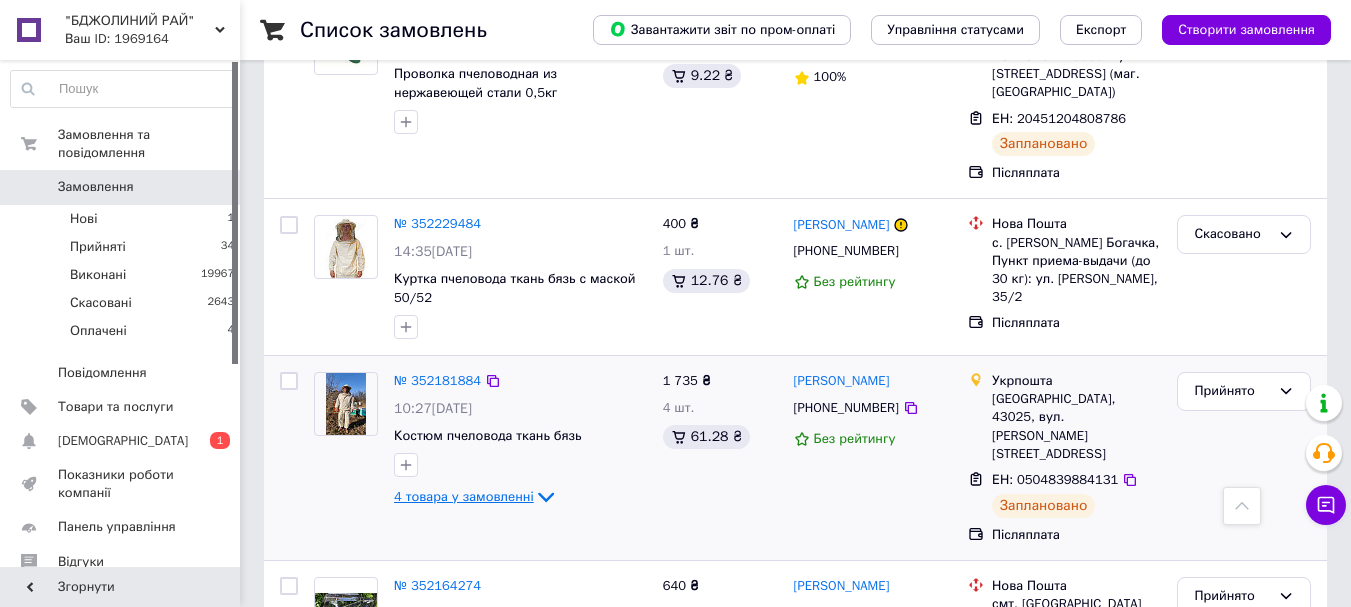 click 